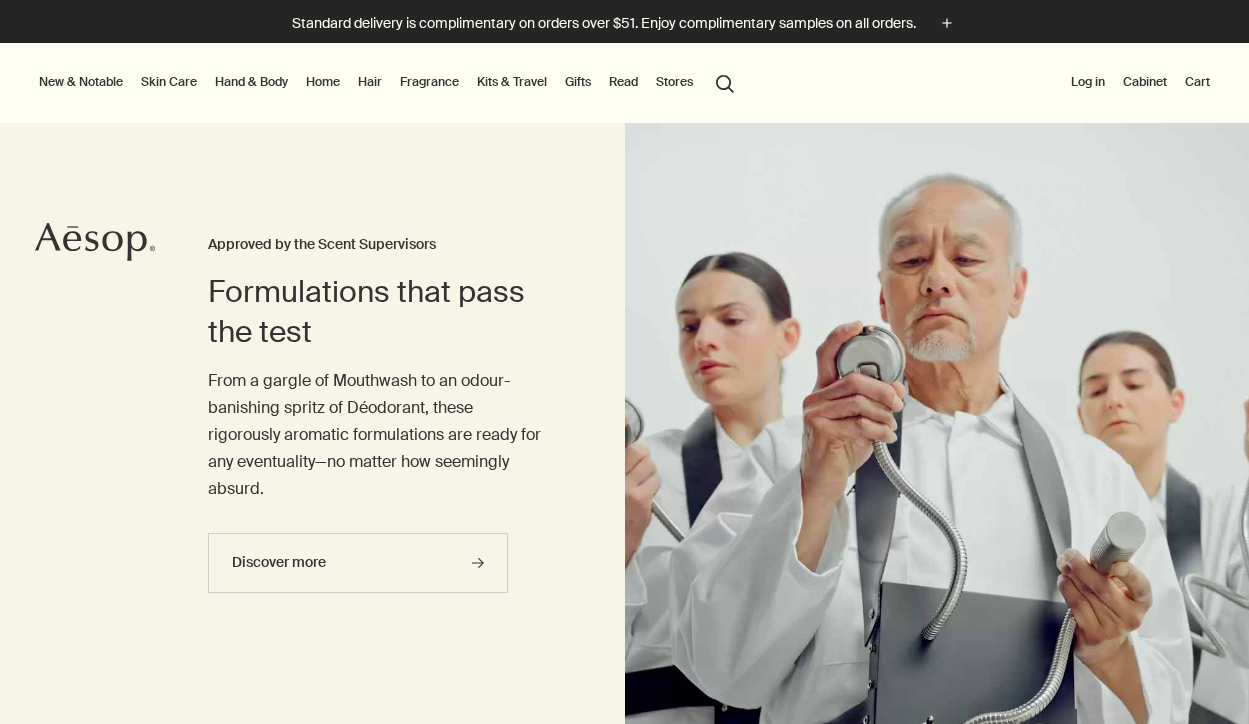 scroll, scrollTop: 0, scrollLeft: 0, axis: both 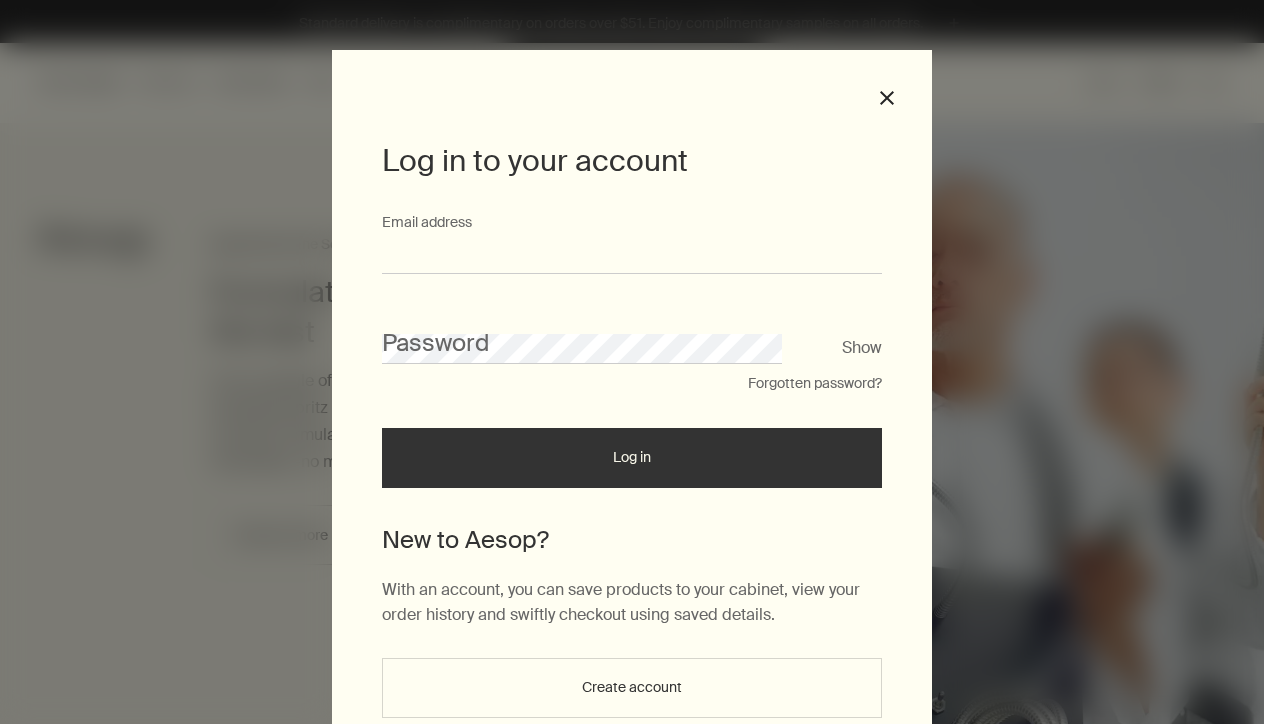 type on "**********" 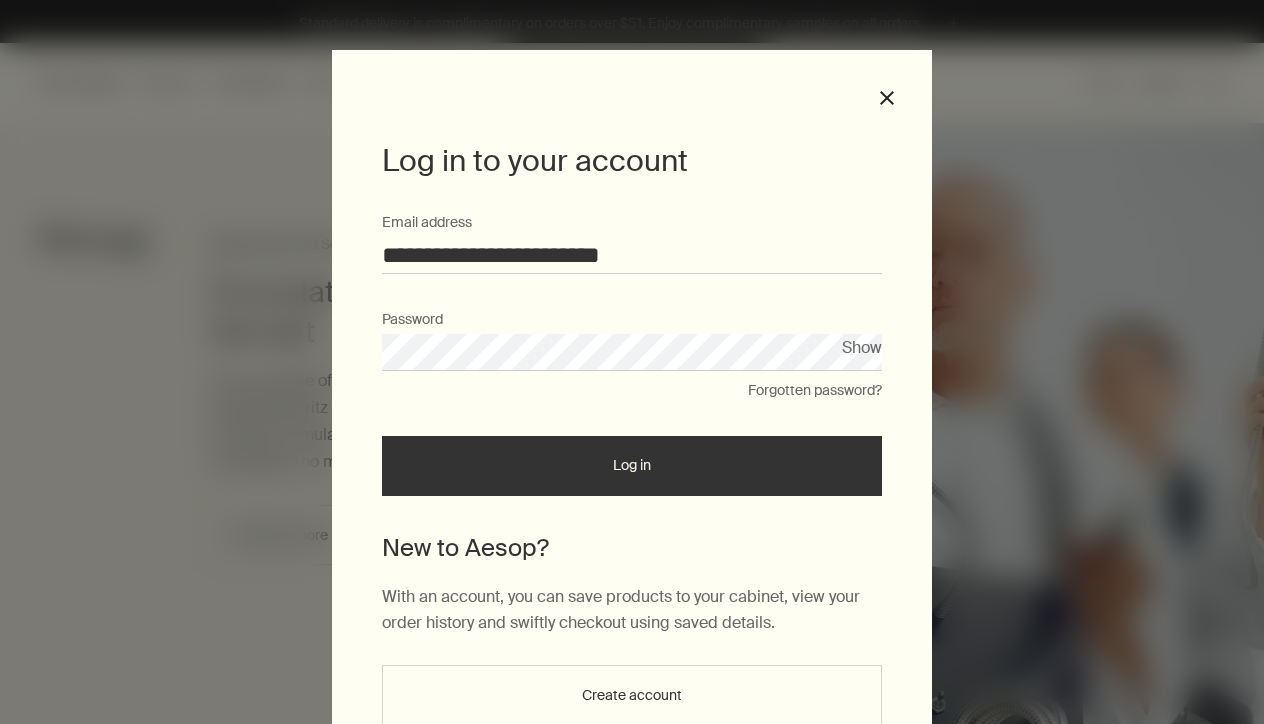 click on "Log in" at bounding box center (632, 466) 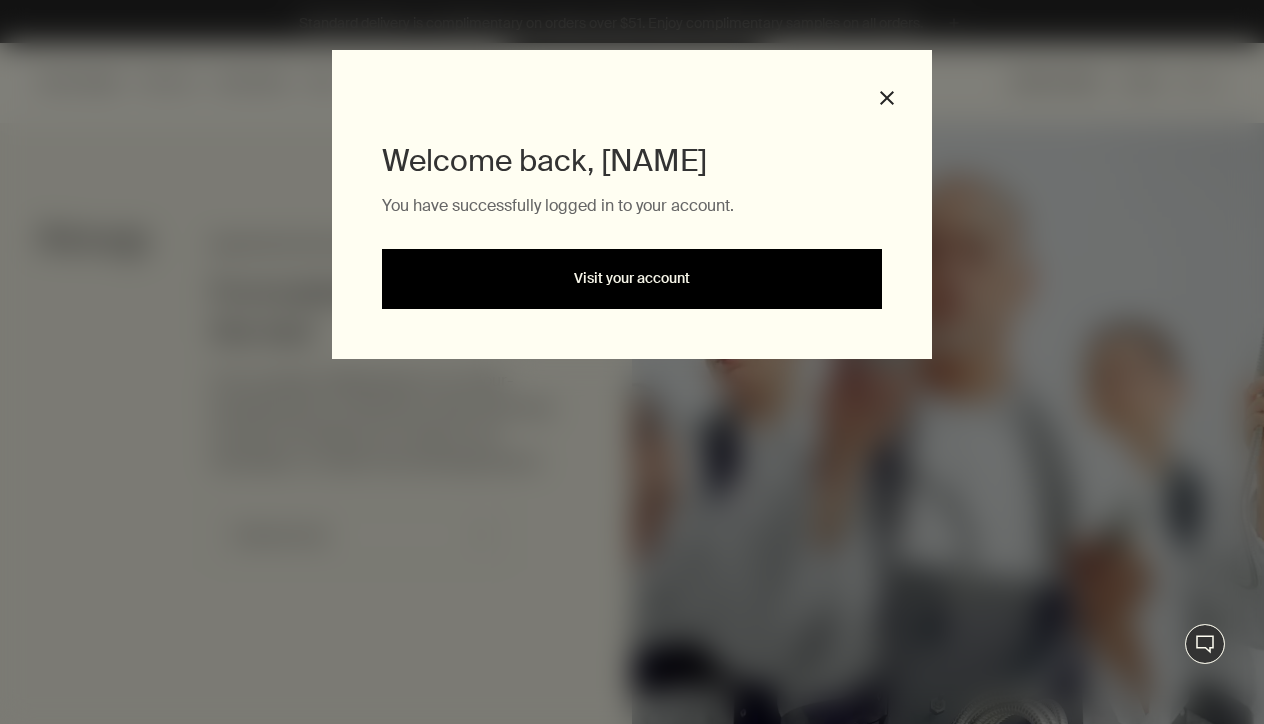 click on "Visit your account" at bounding box center (632, 279) 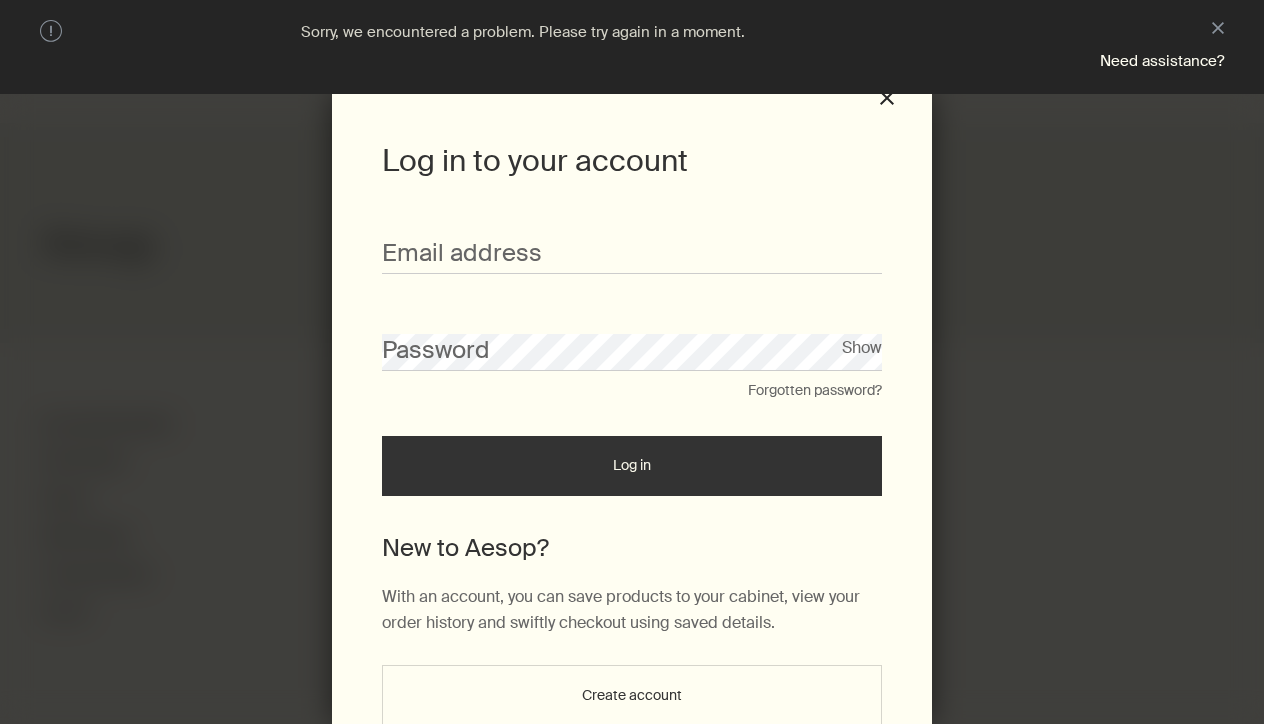 scroll, scrollTop: 0, scrollLeft: 0, axis: both 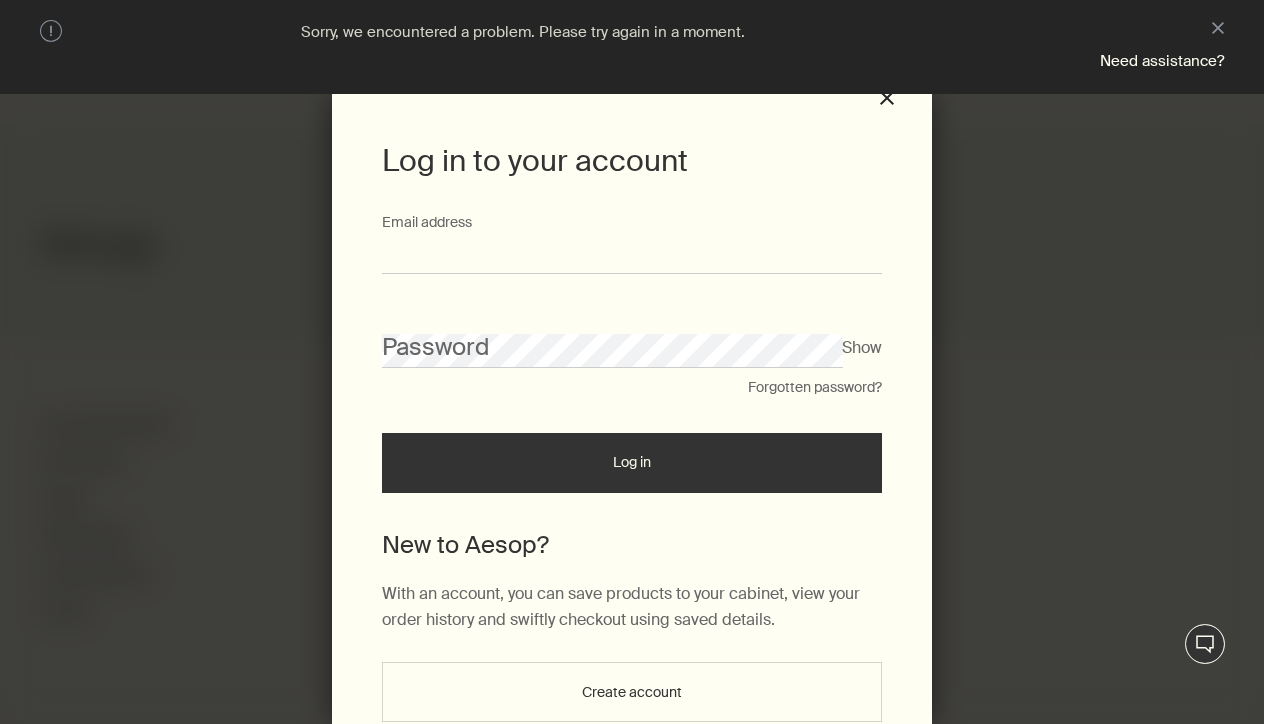 type on "**********" 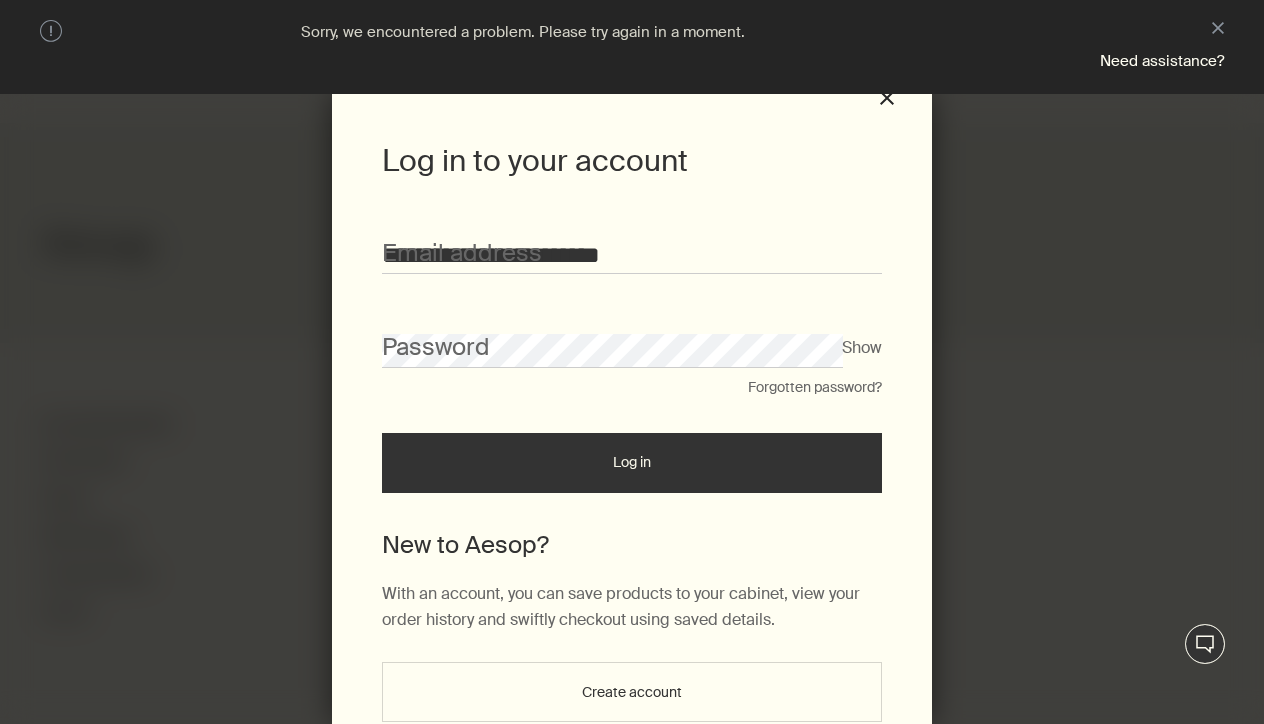 click on "Log in" at bounding box center [632, 463] 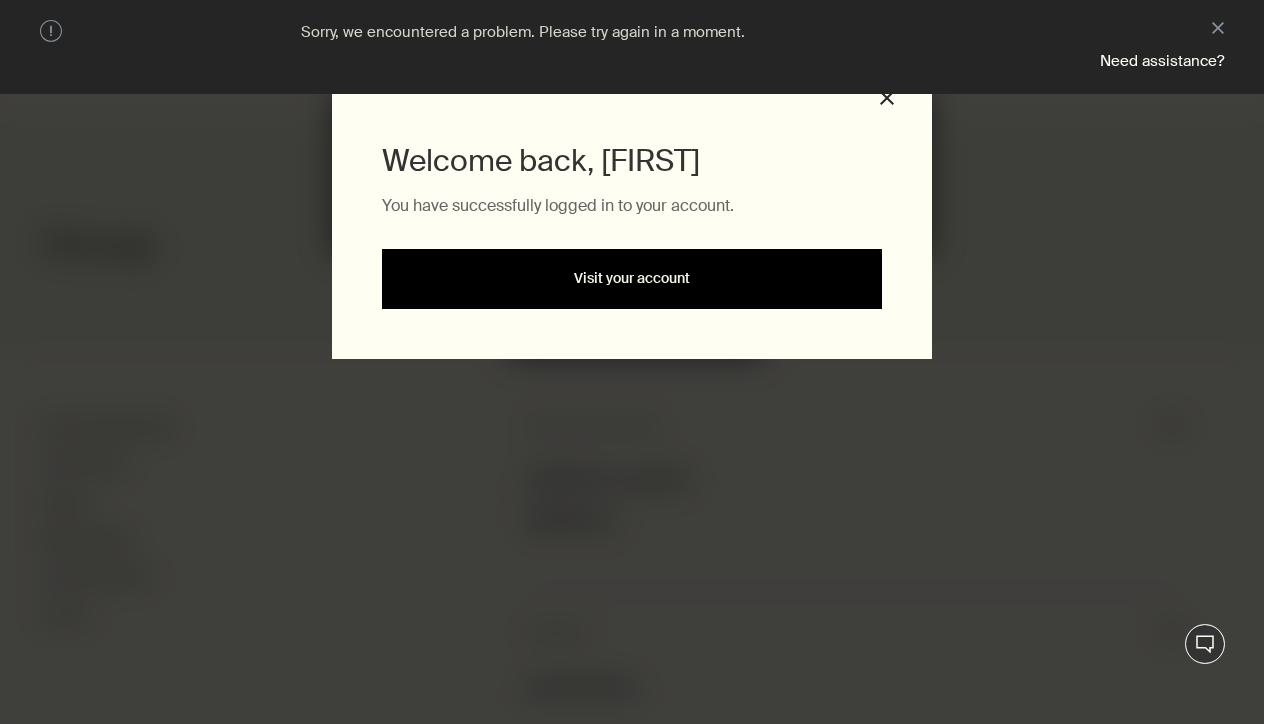 click on "Visit your account" at bounding box center [632, 279] 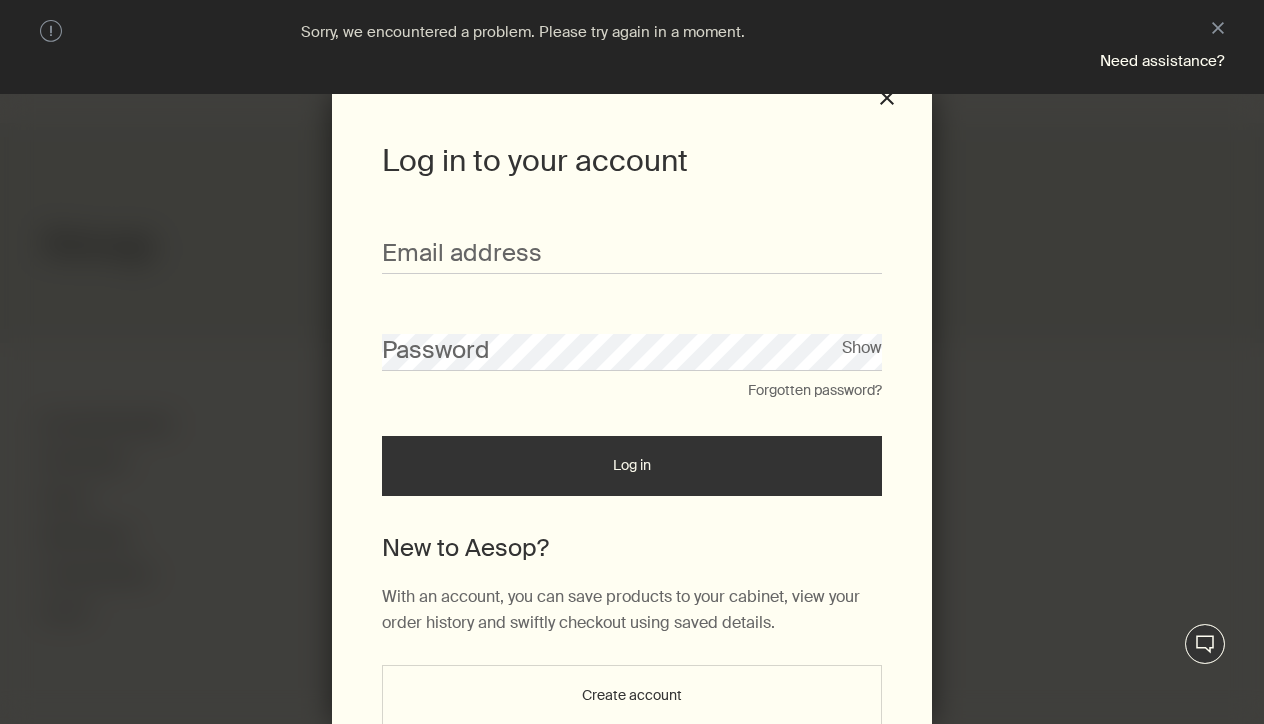 scroll, scrollTop: 0, scrollLeft: 0, axis: both 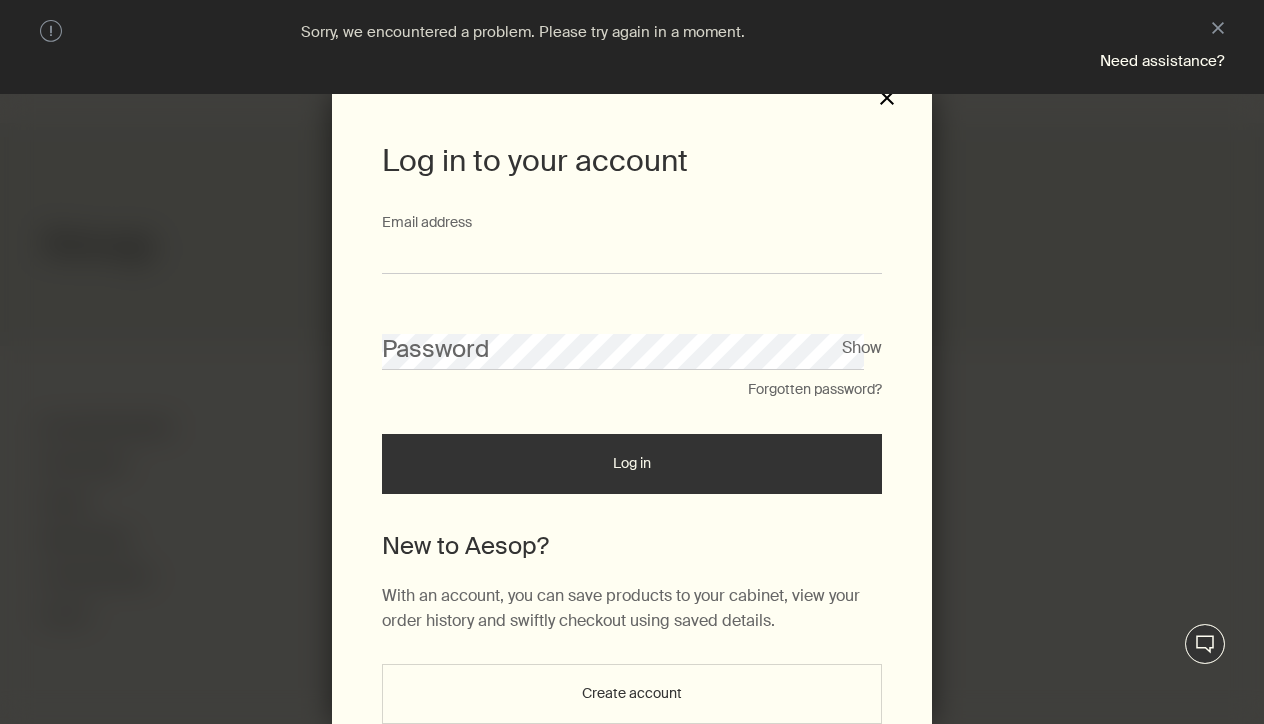 type on "**********" 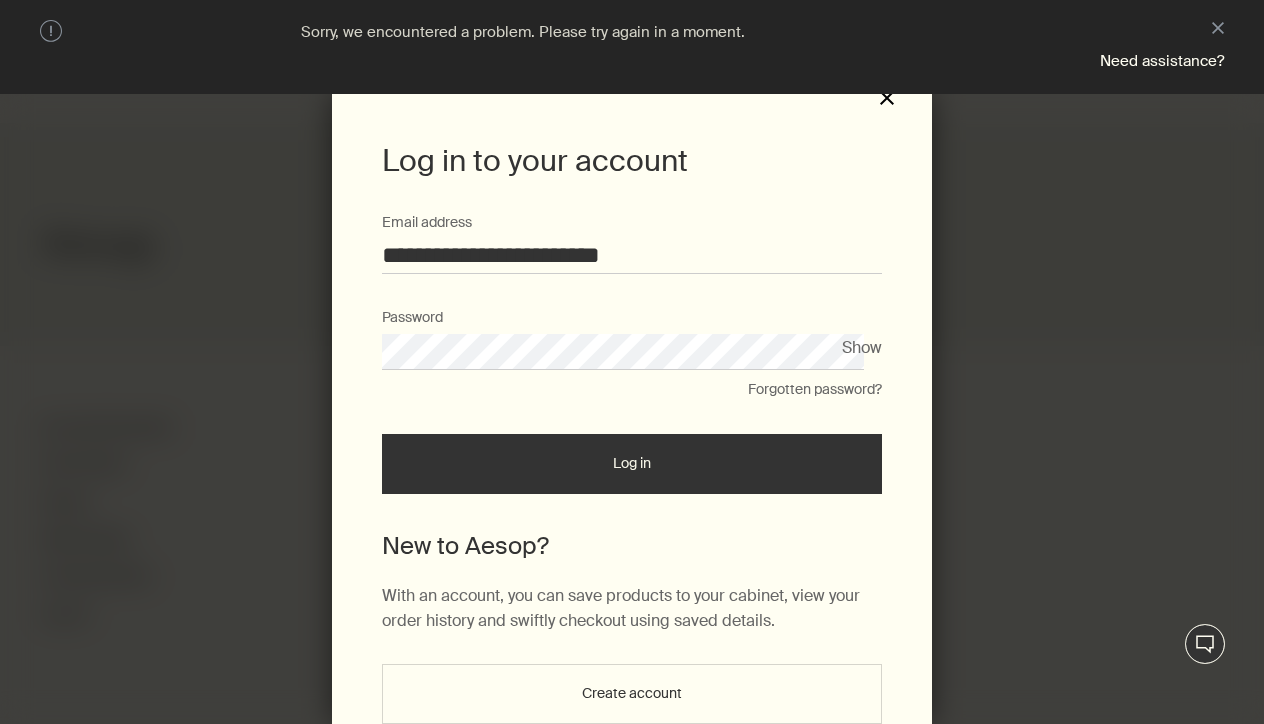 click on "close" at bounding box center (887, 98) 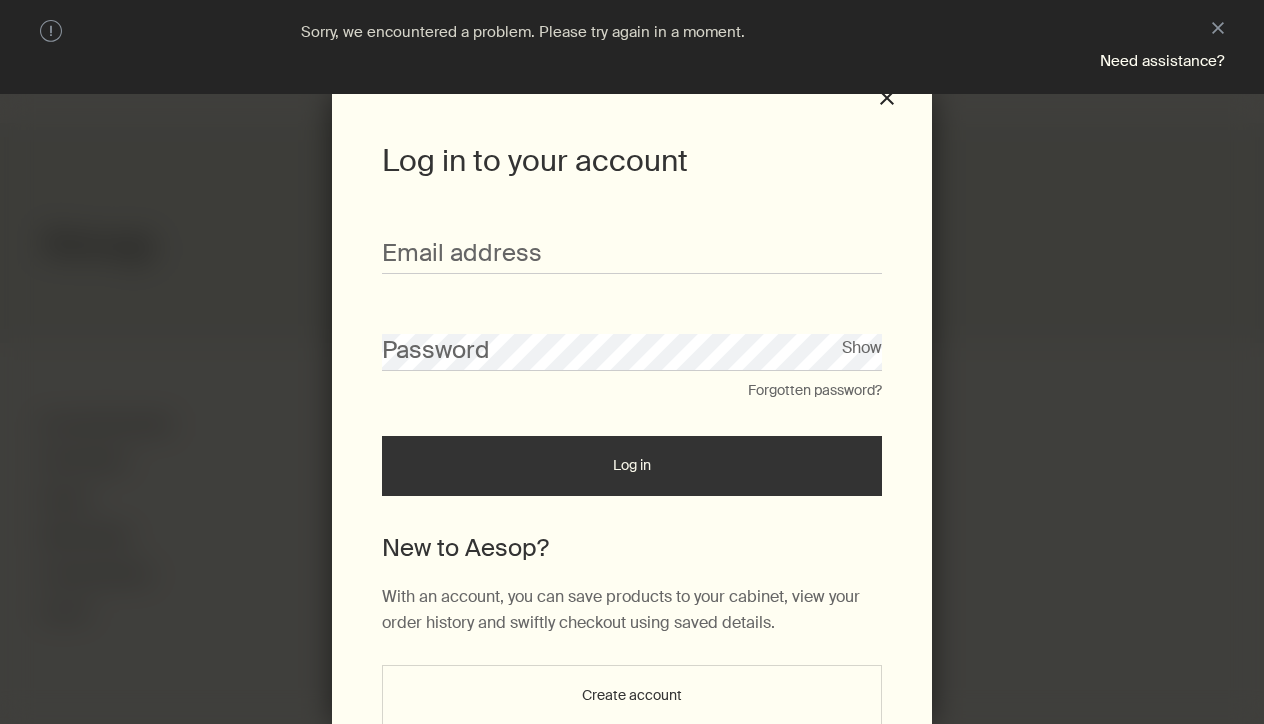scroll, scrollTop: 0, scrollLeft: 0, axis: both 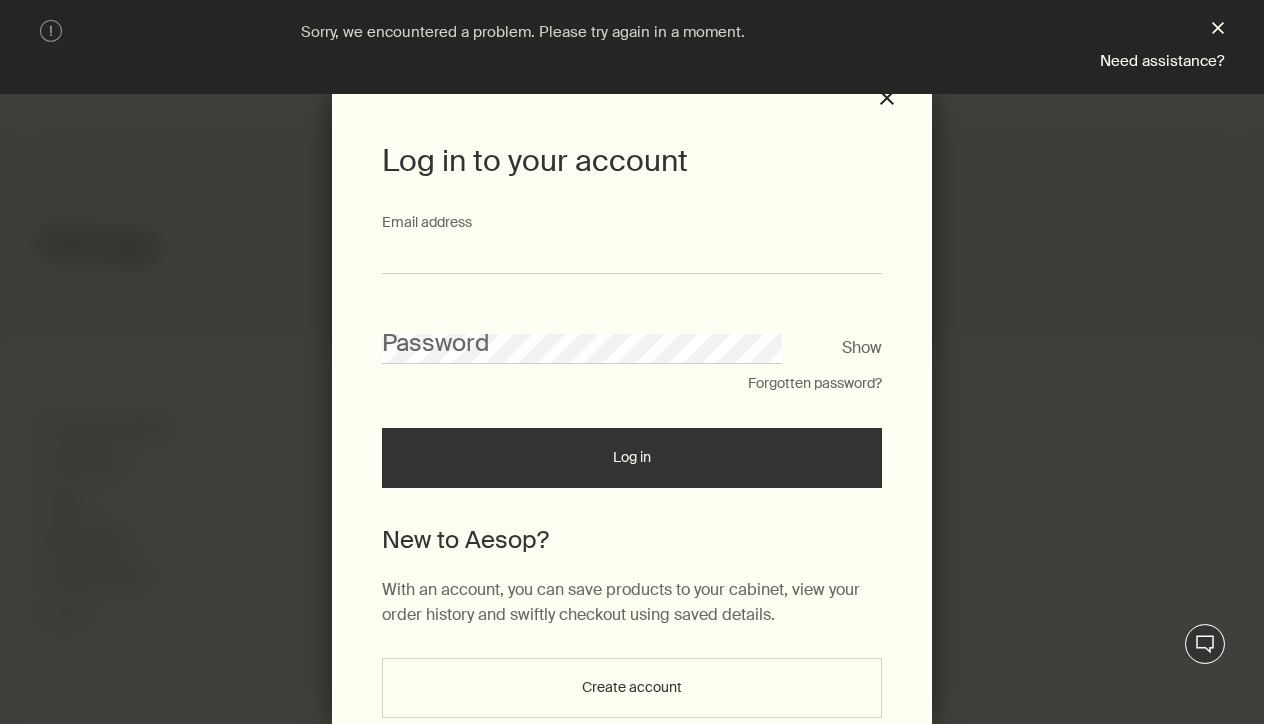 type on "**********" 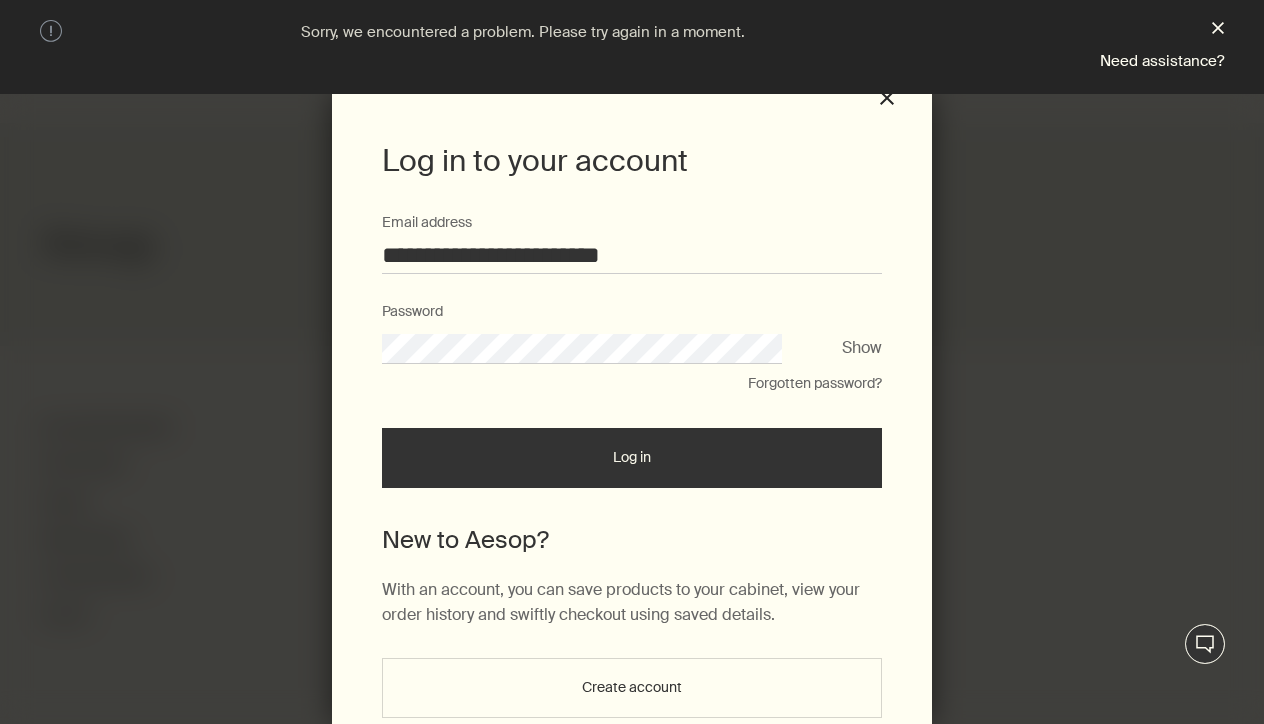 click on "close" at bounding box center [1218, 30] 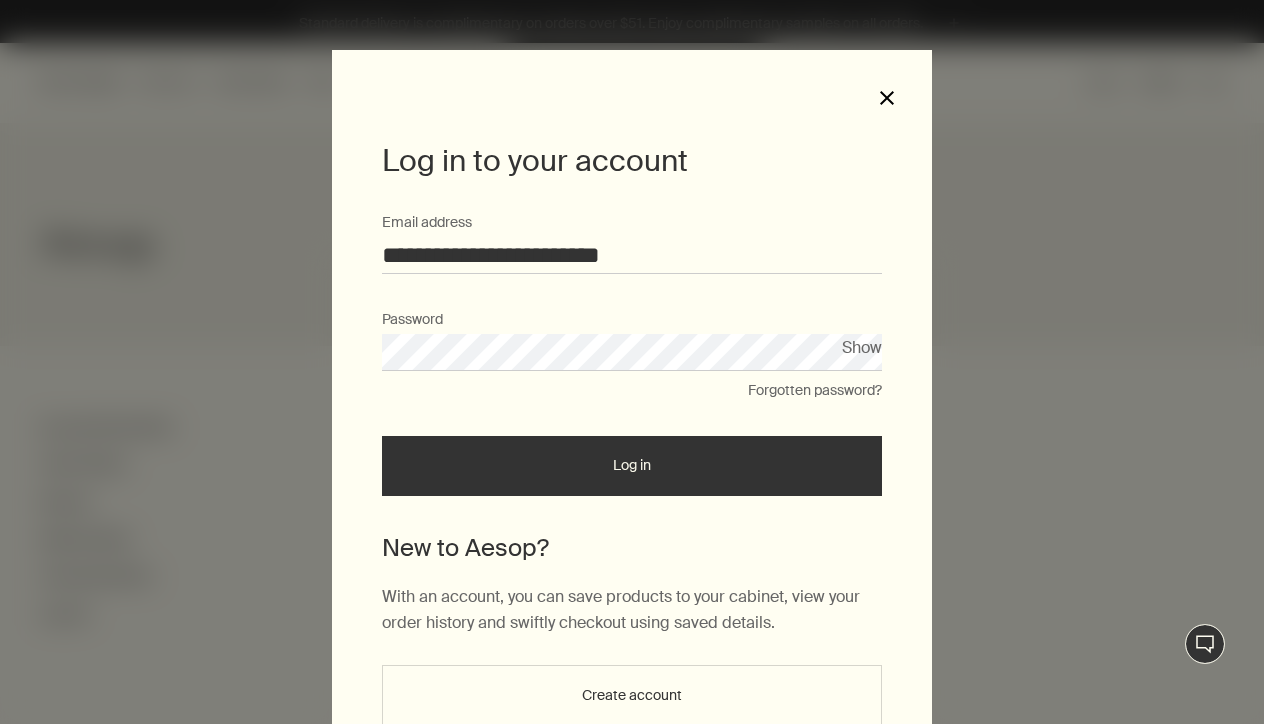 click on "close" at bounding box center (887, 98) 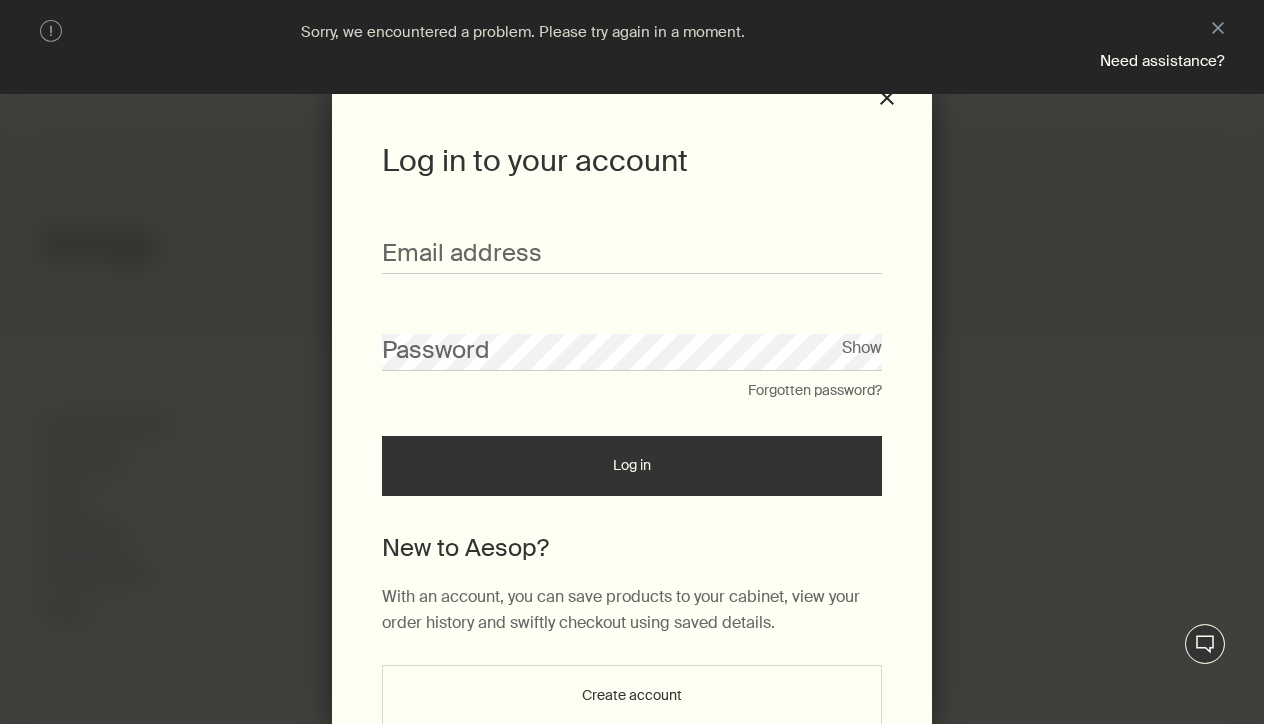 scroll, scrollTop: 0, scrollLeft: 0, axis: both 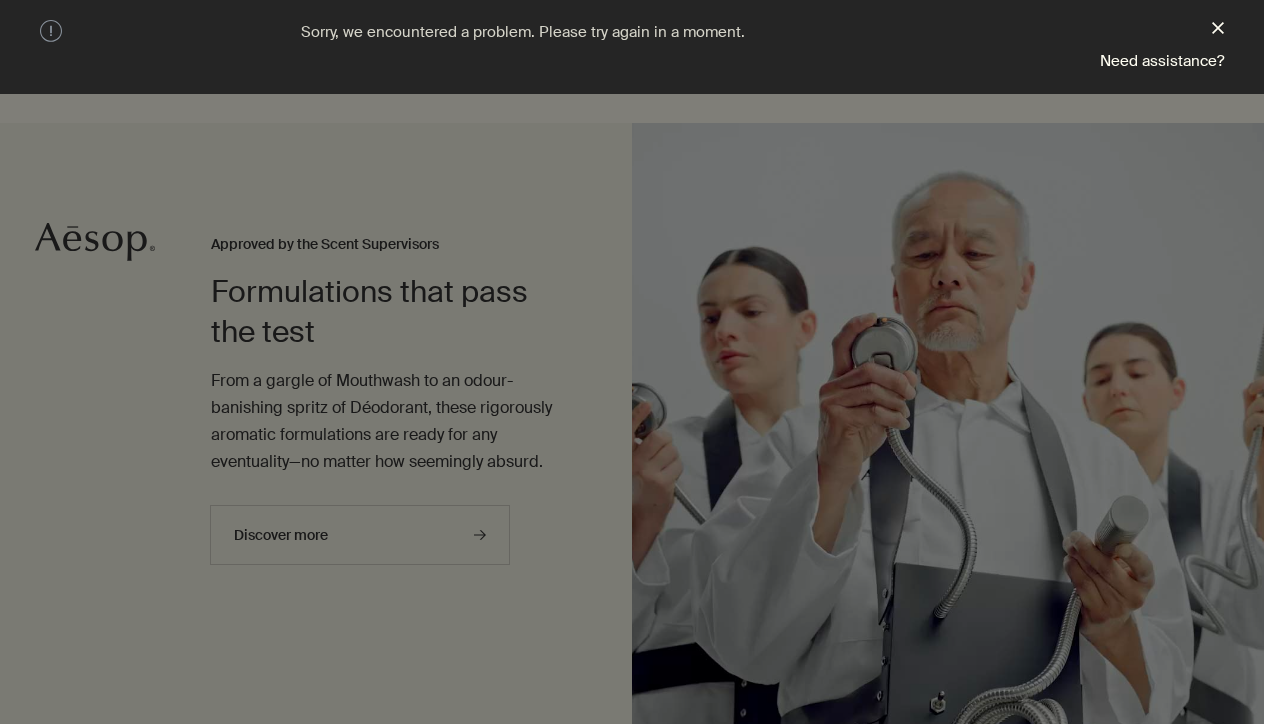 click on "close" at bounding box center [1218, 30] 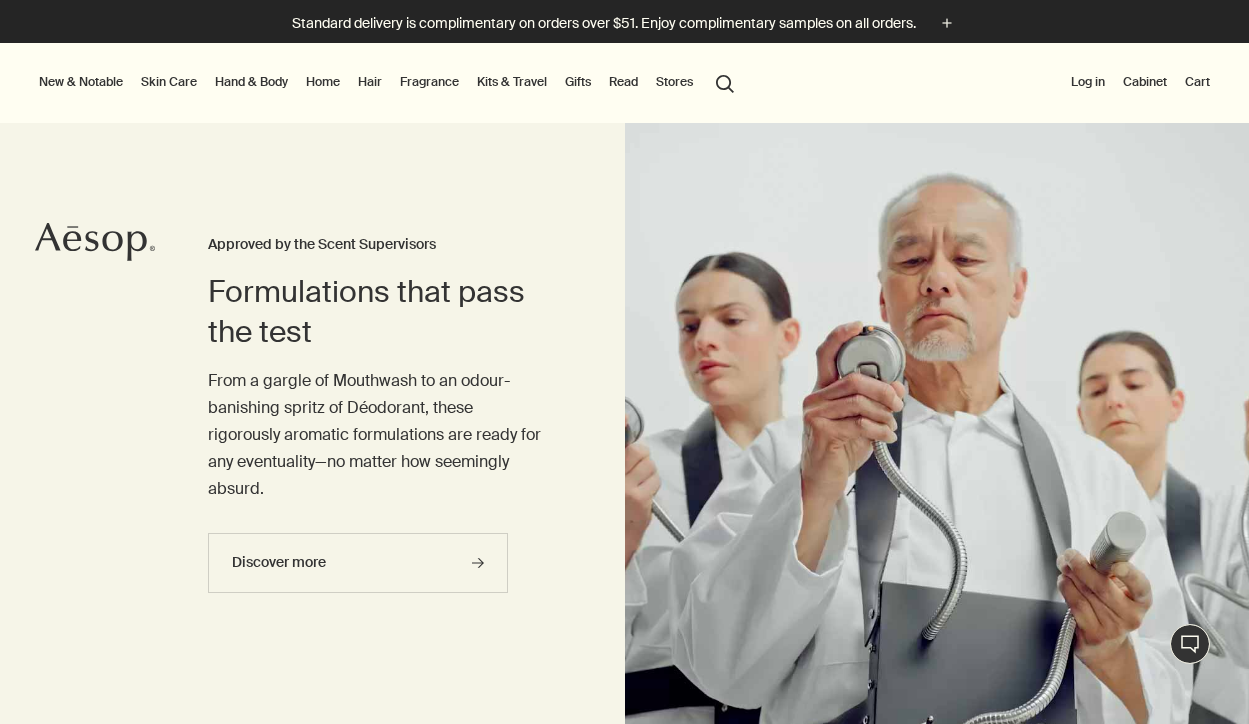 click on "Log in" at bounding box center (1088, 82) 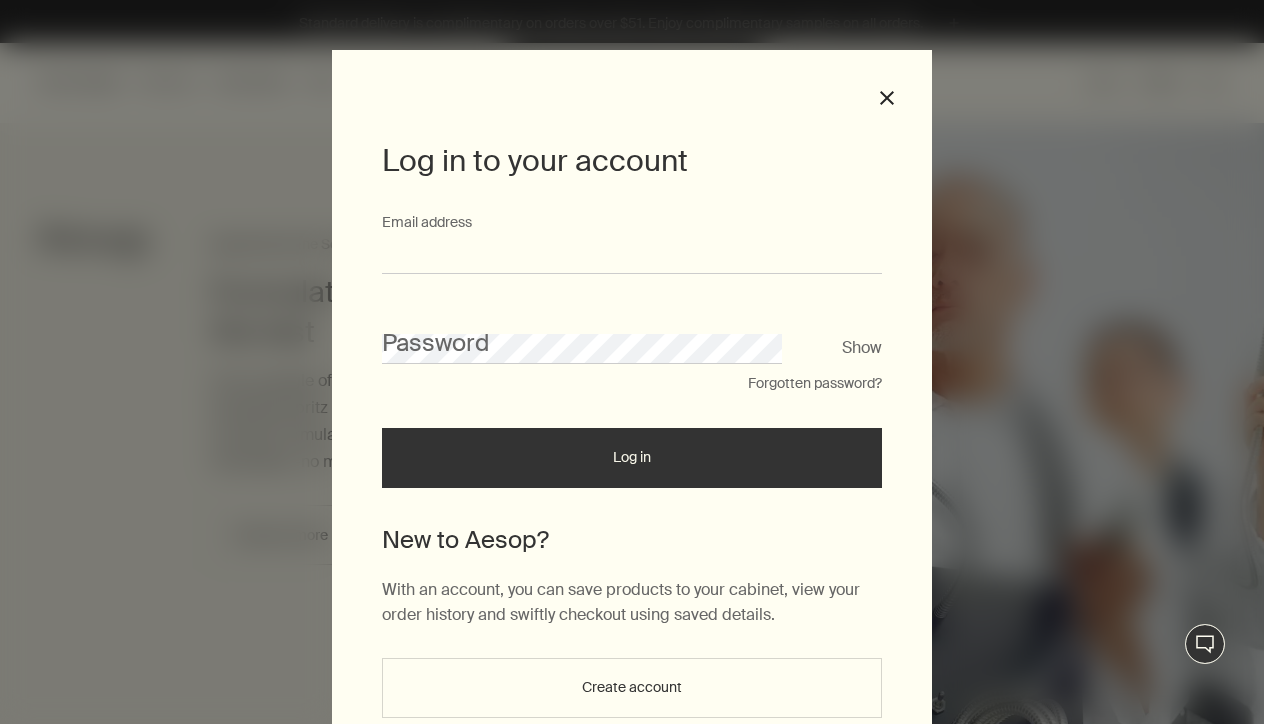type on "**********" 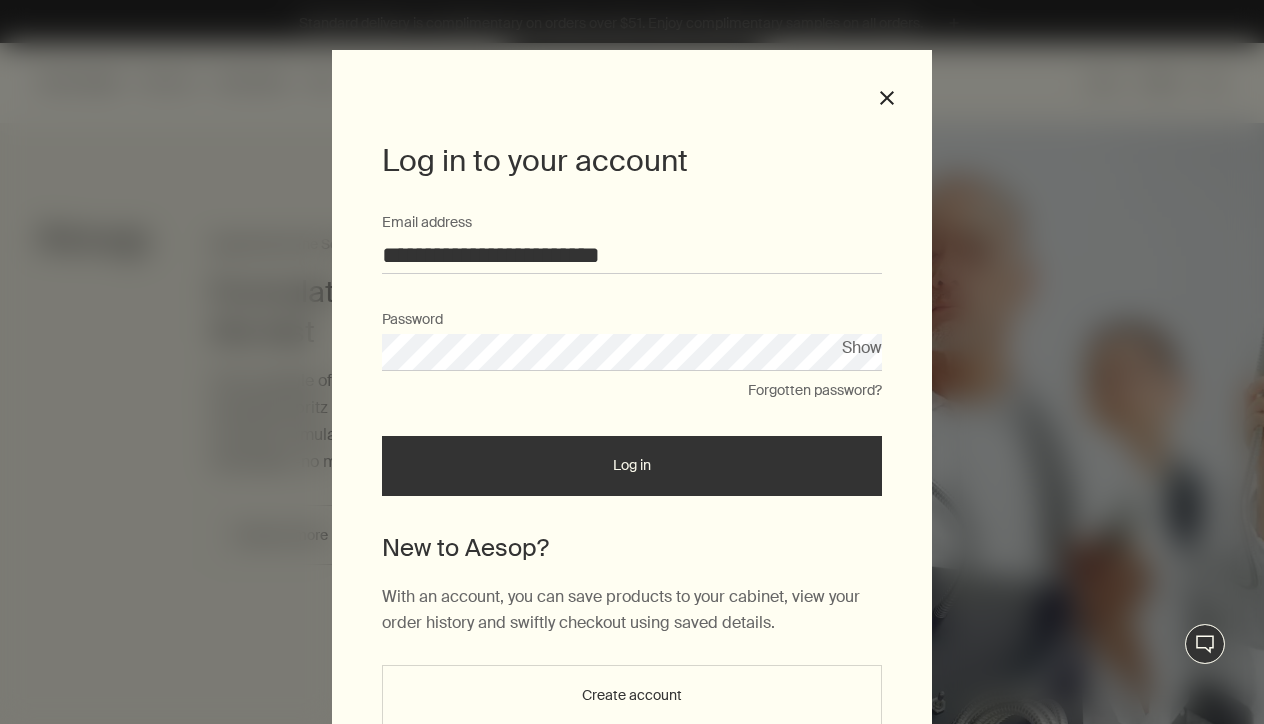 click on "Log in" at bounding box center [632, 466] 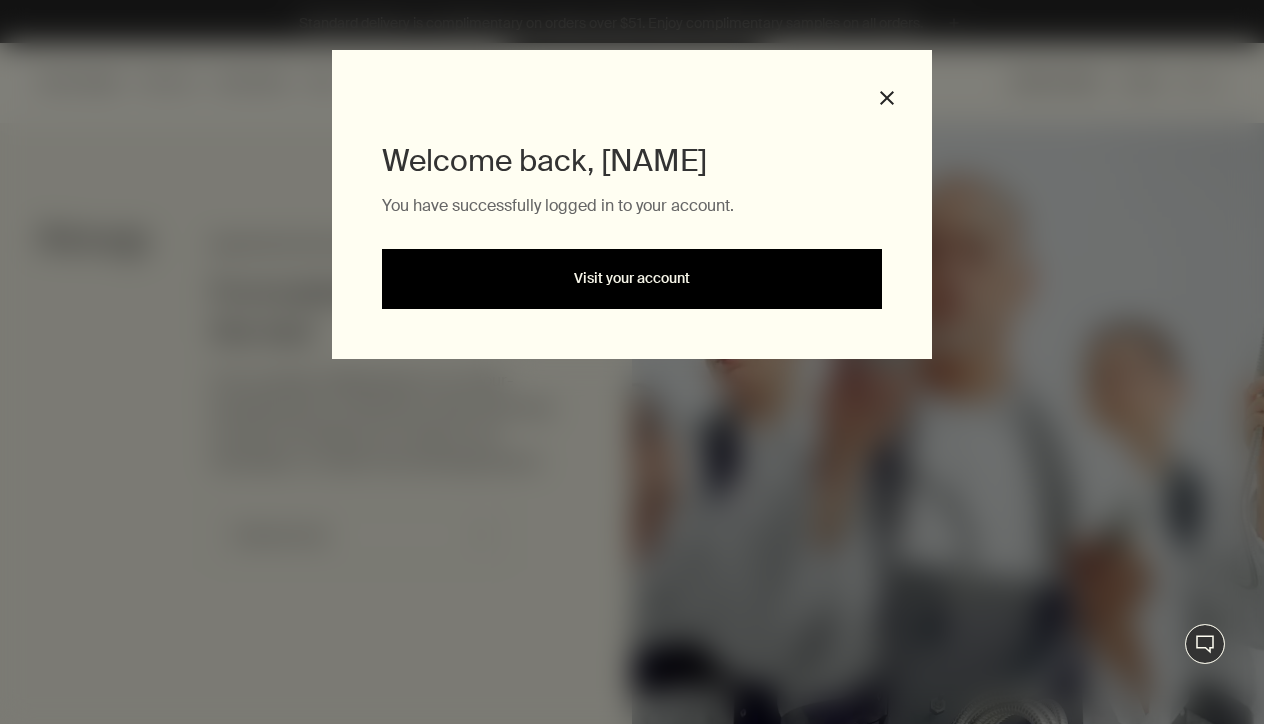 click on "Visit your account" at bounding box center (632, 279) 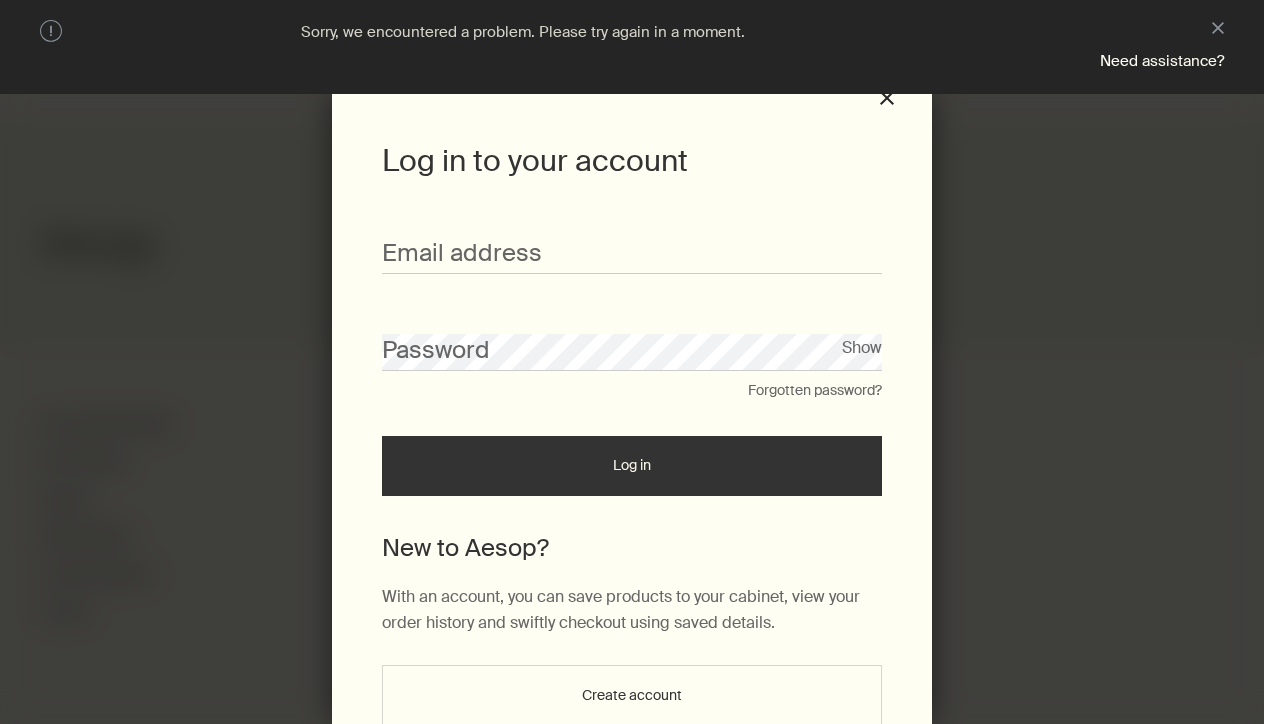 scroll, scrollTop: 0, scrollLeft: 0, axis: both 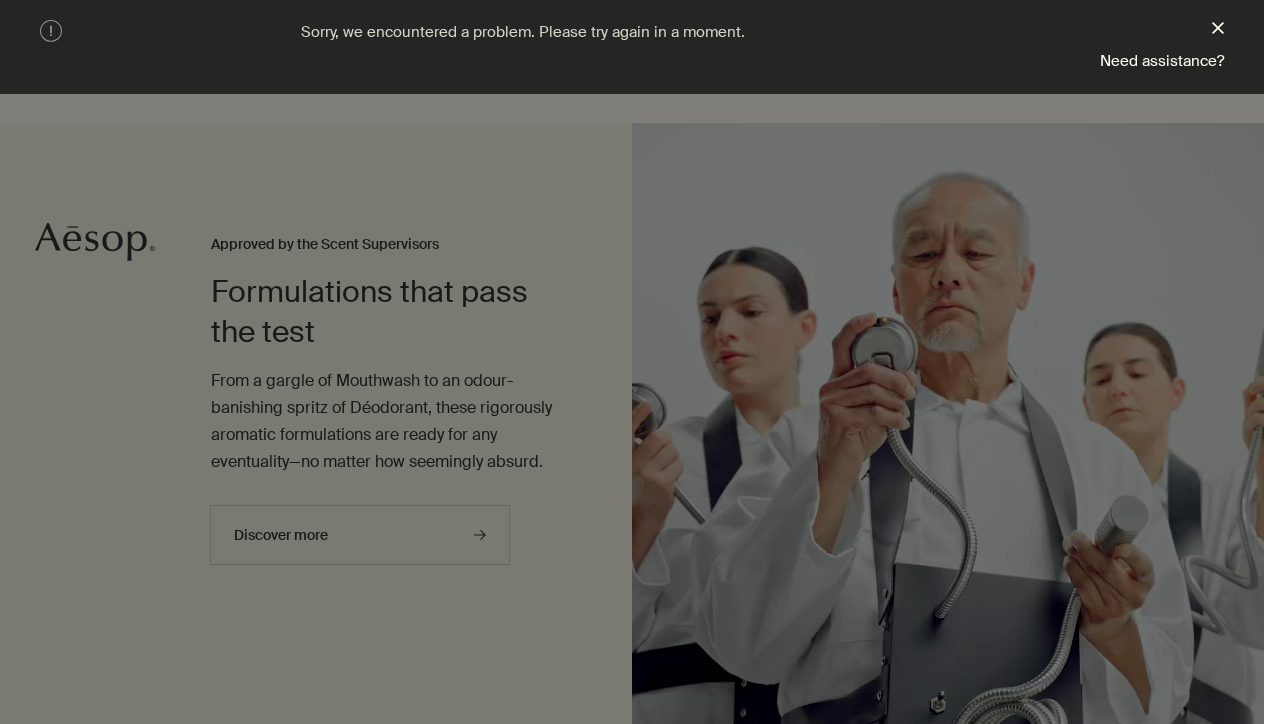 click on "close" at bounding box center (1218, 30) 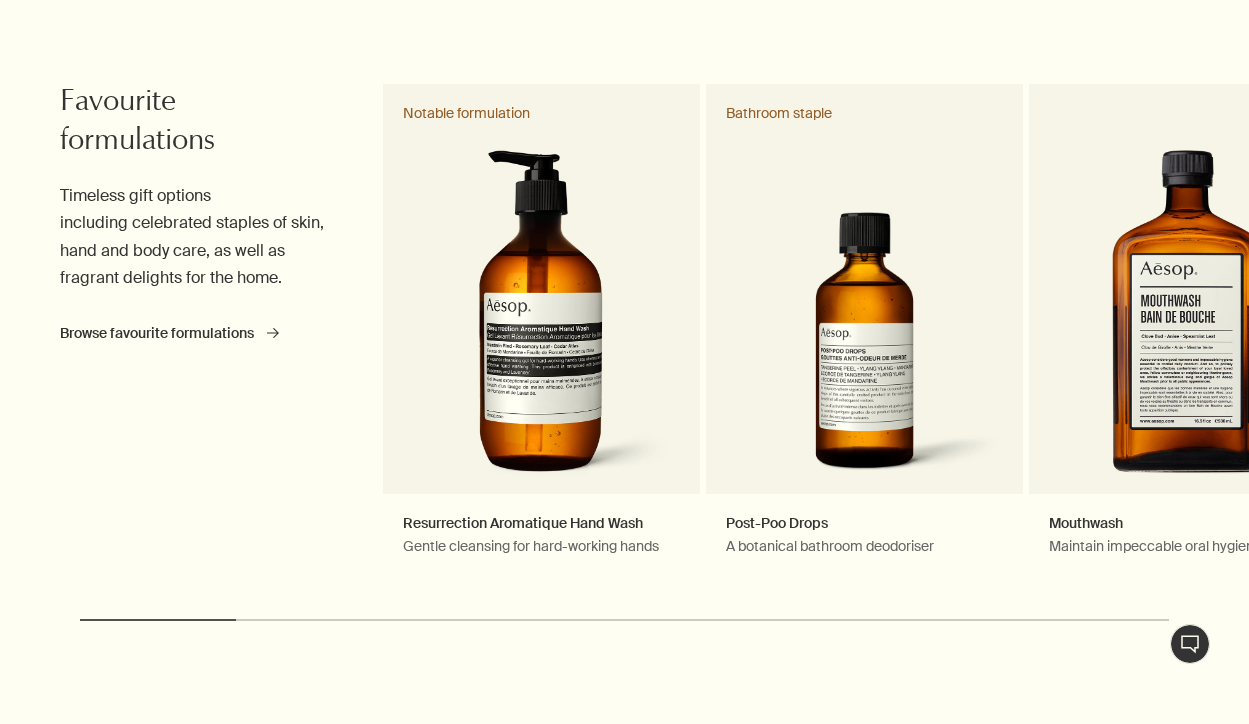 scroll, scrollTop: 900, scrollLeft: 0, axis: vertical 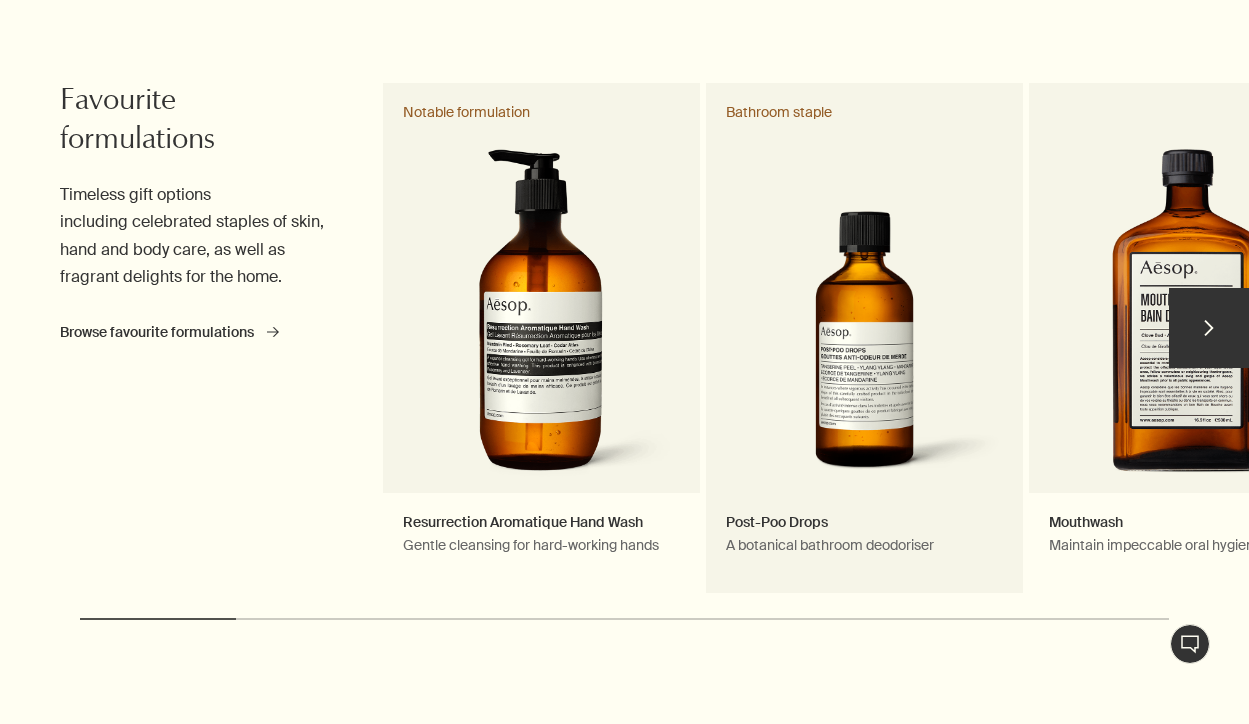 click on "Post-Poo Drops A botanical bathroom deodoriser Bathroom staple" at bounding box center [864, 338] 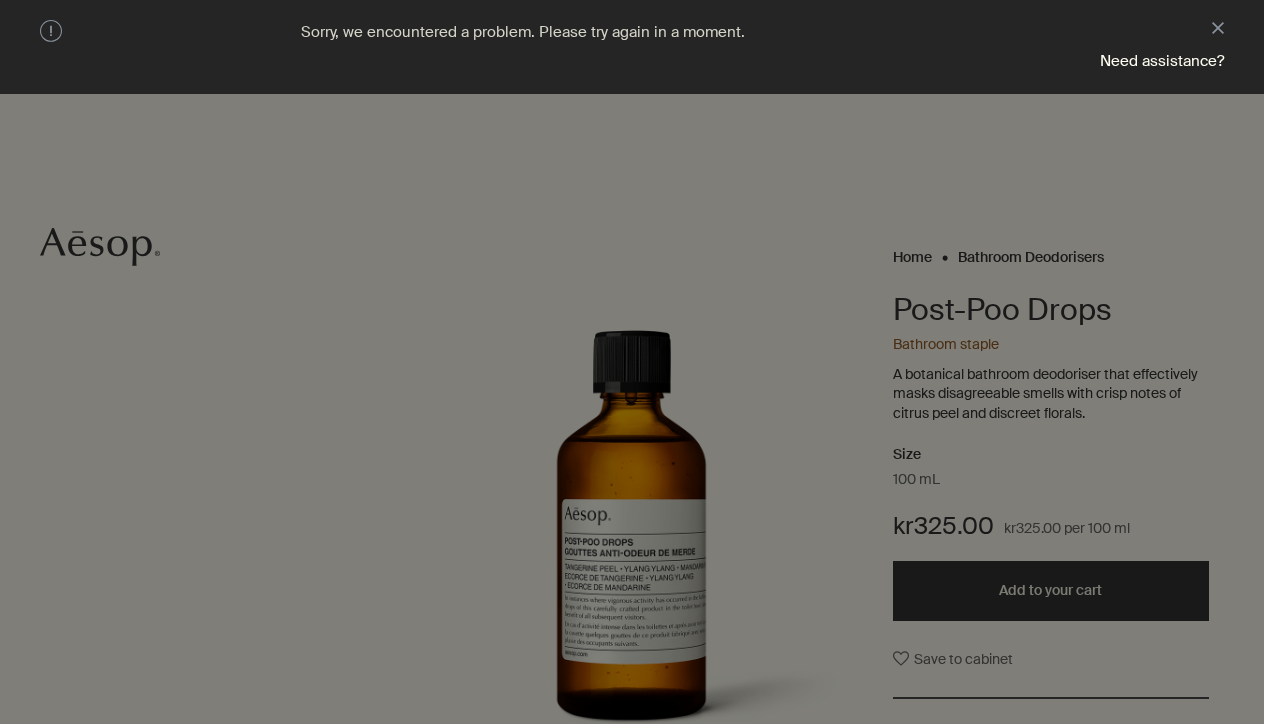 scroll, scrollTop: 0, scrollLeft: 0, axis: both 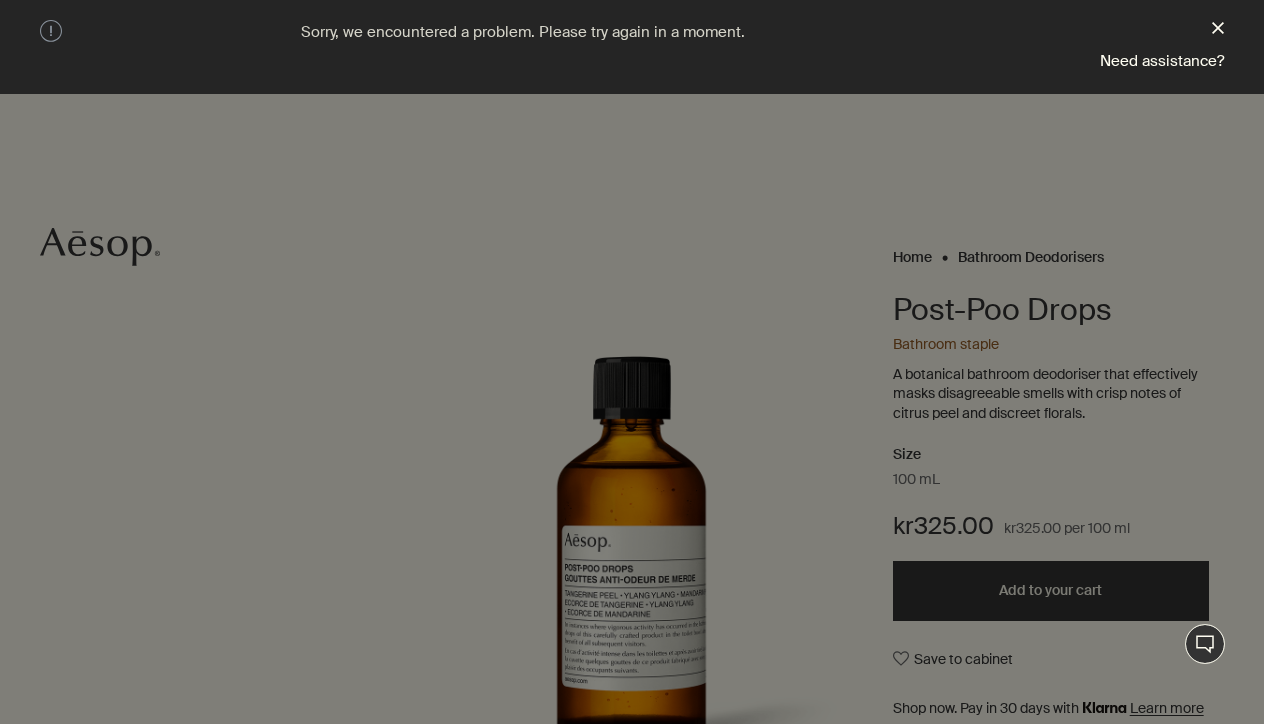 click on "close" at bounding box center [1218, 30] 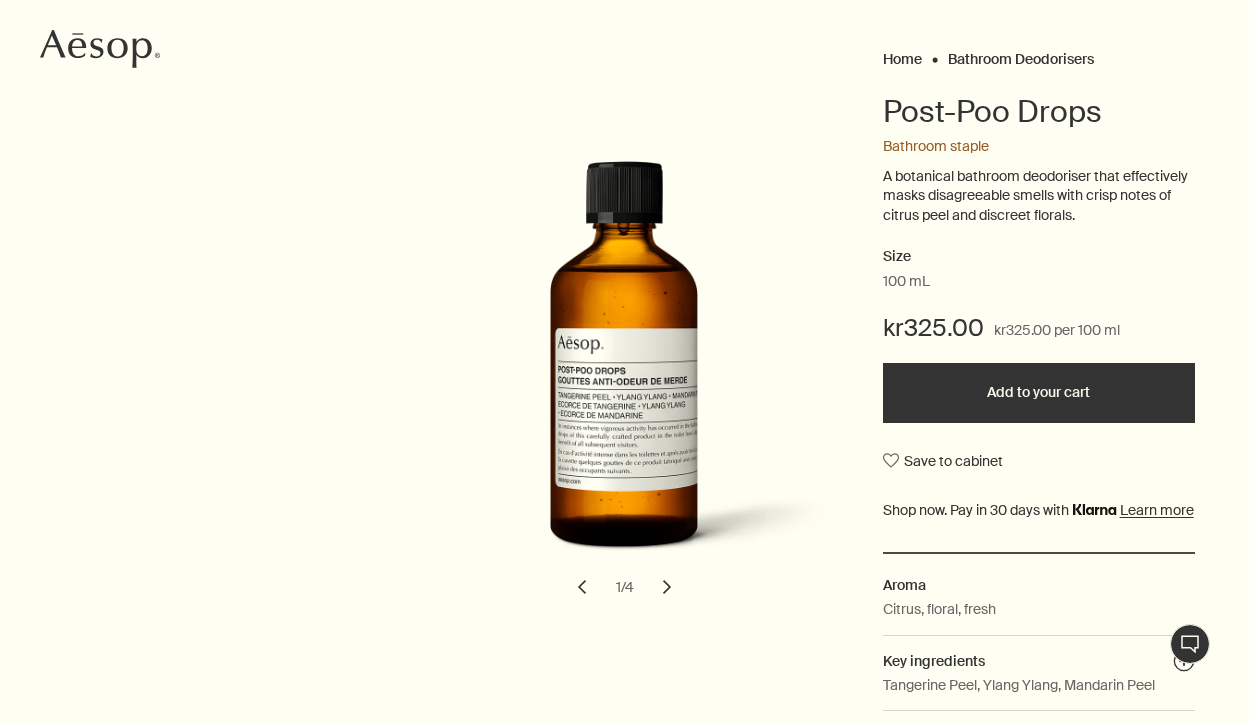 scroll, scrollTop: 200, scrollLeft: 0, axis: vertical 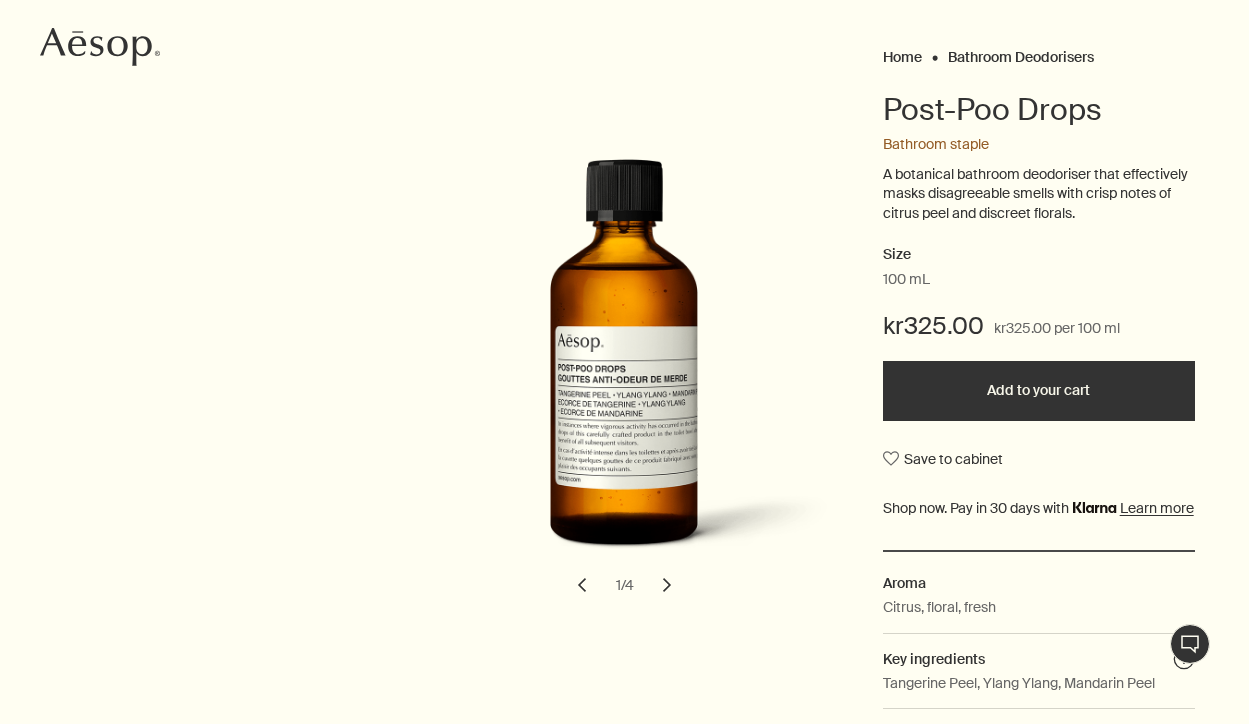 click on "chevron" at bounding box center (667, 585) 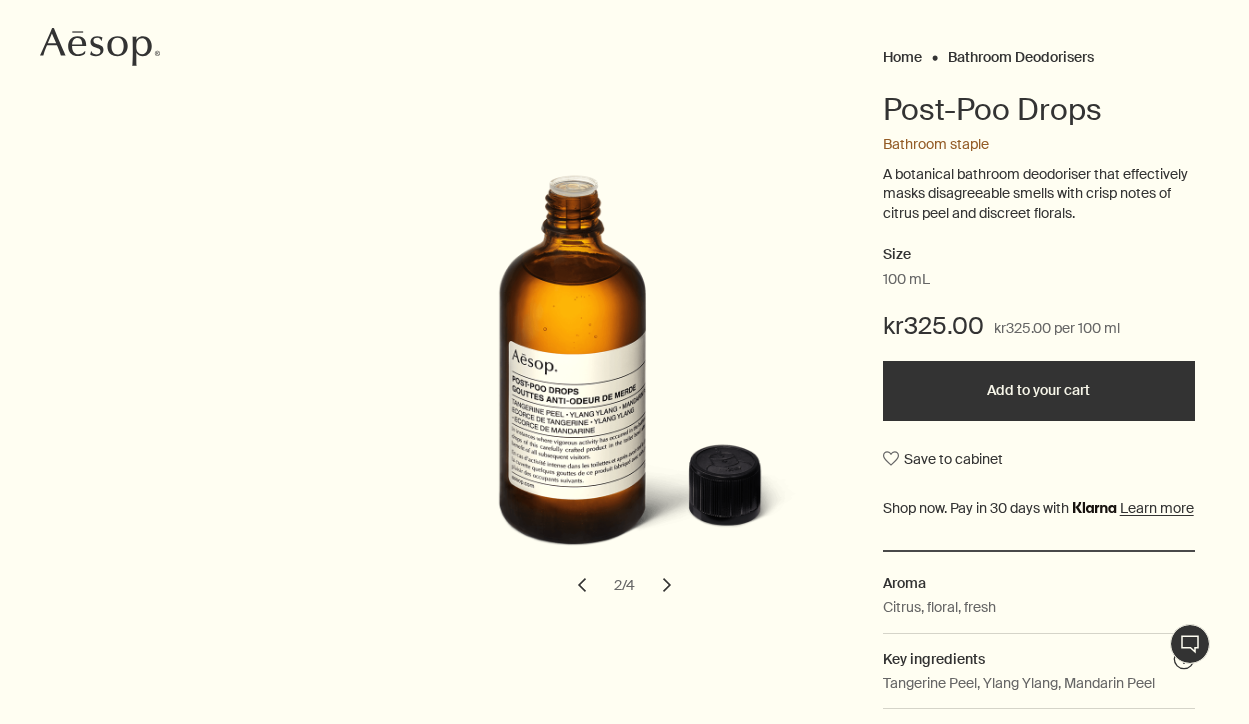click on "chevron" at bounding box center [667, 585] 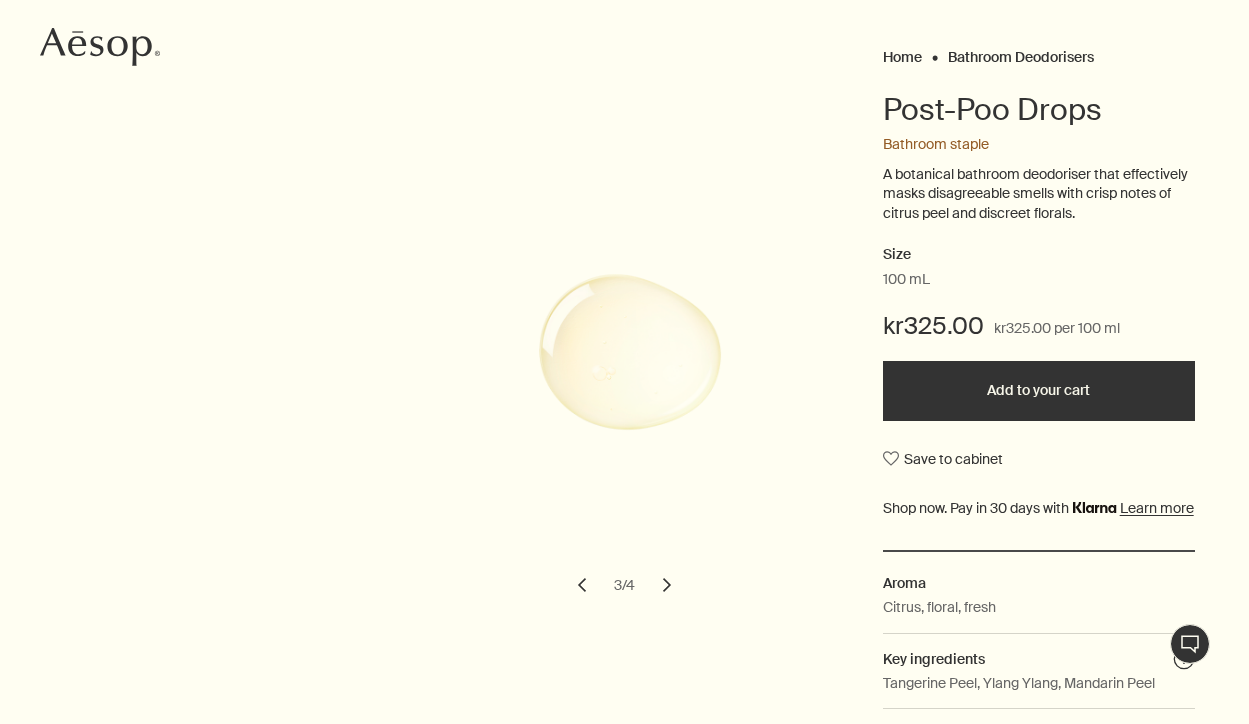 click on "chevron" at bounding box center (582, 585) 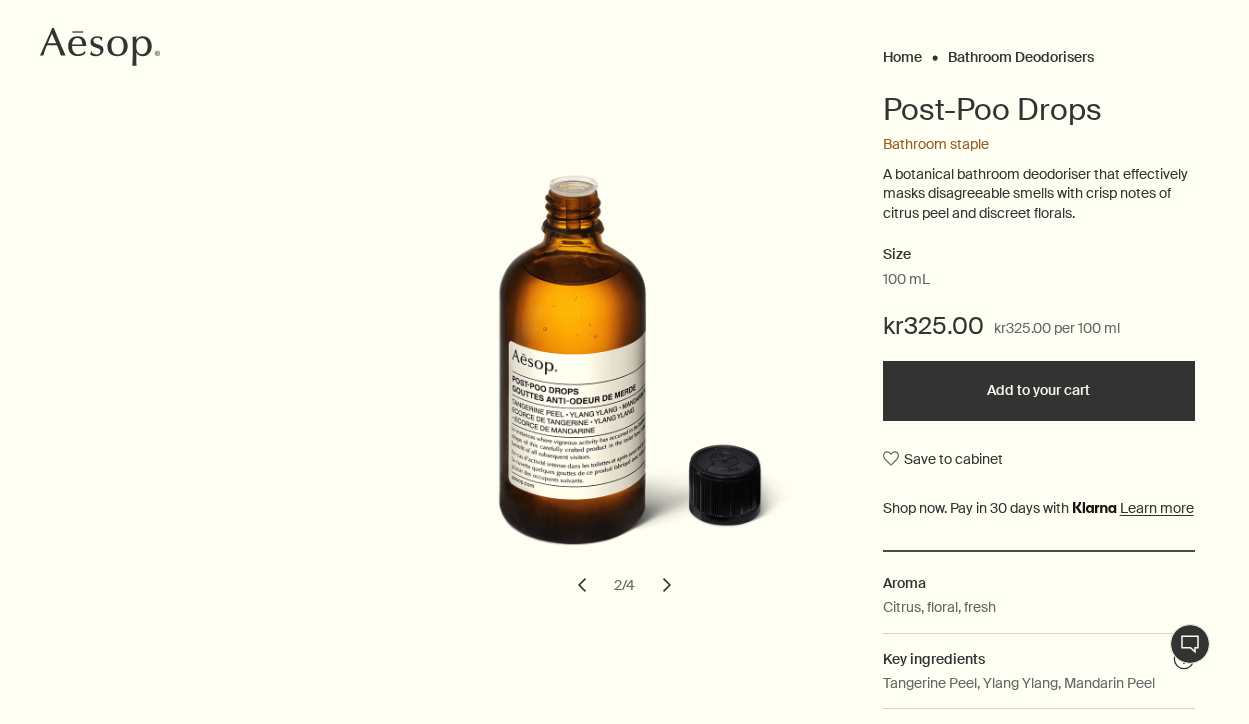 click on "chevron" at bounding box center (667, 585) 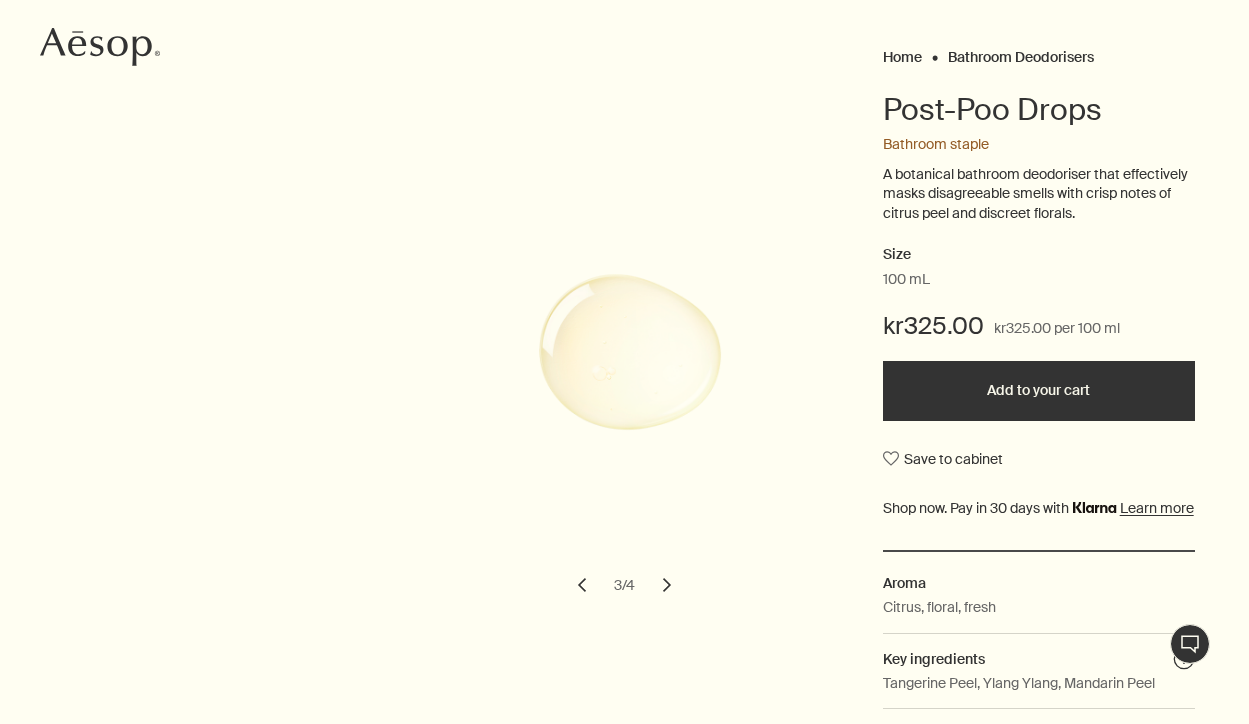 click on "chevron" at bounding box center (667, 585) 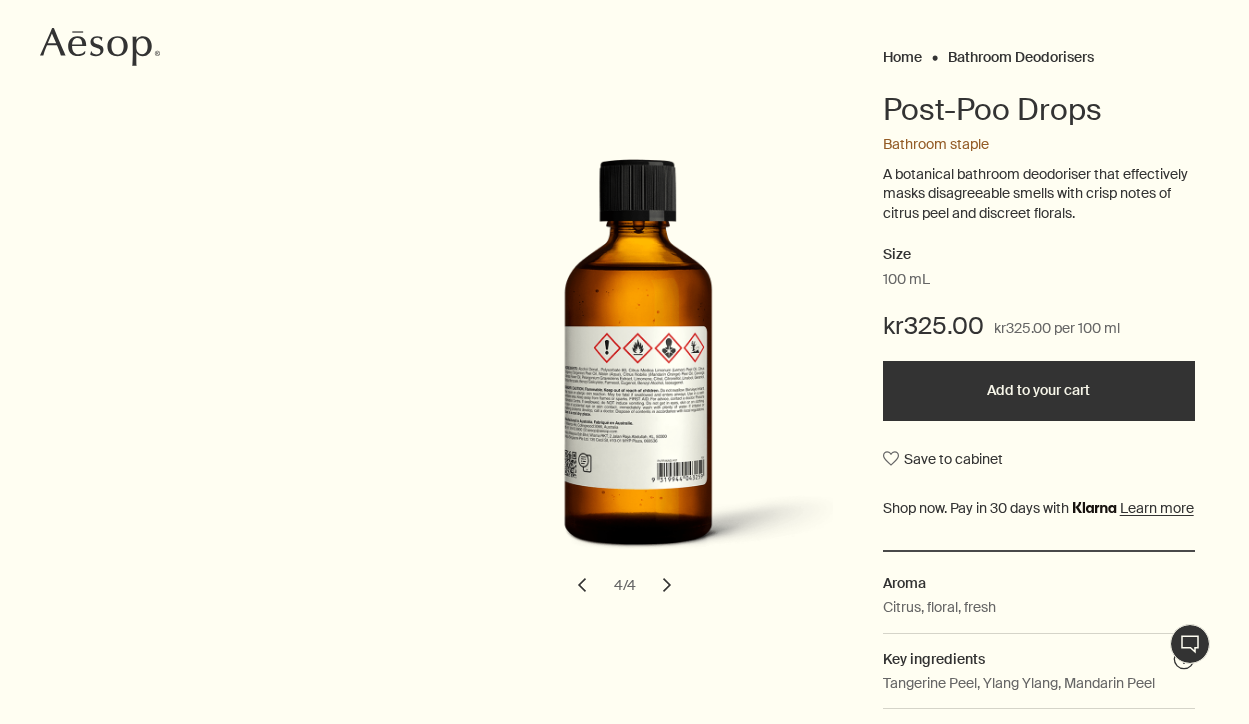 click on "chevron" at bounding box center (667, 585) 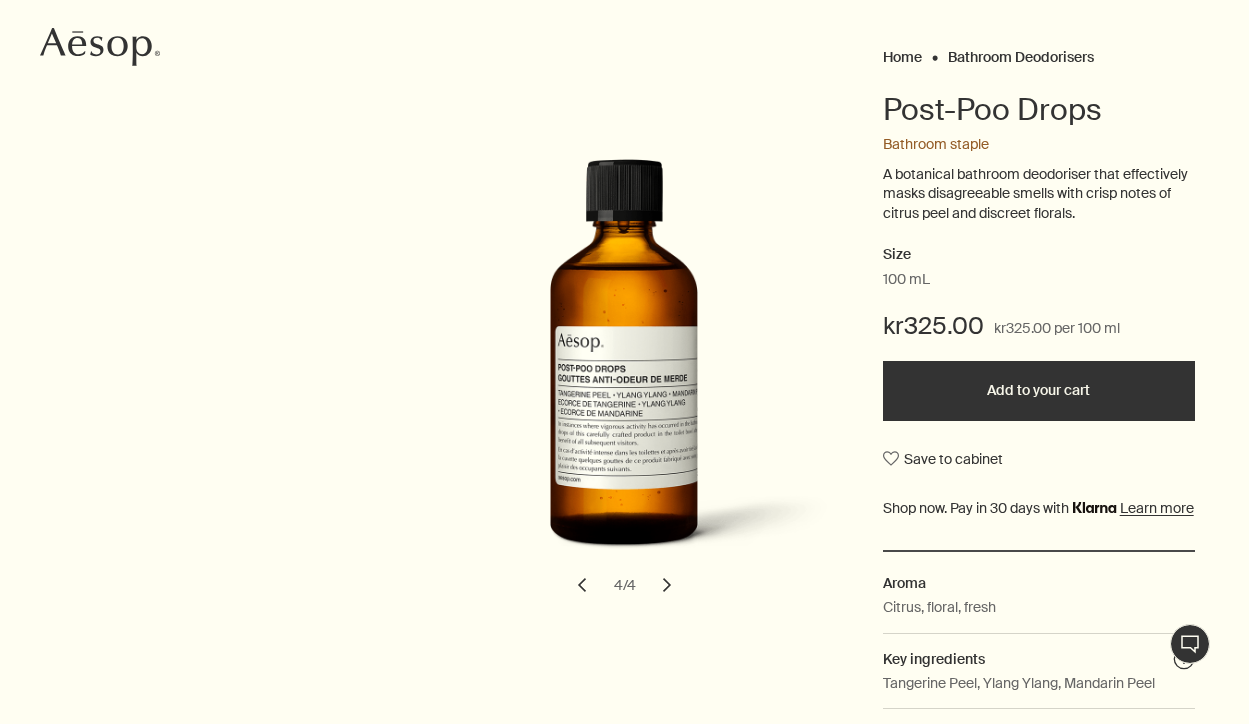 click on "chevron" at bounding box center [667, 585] 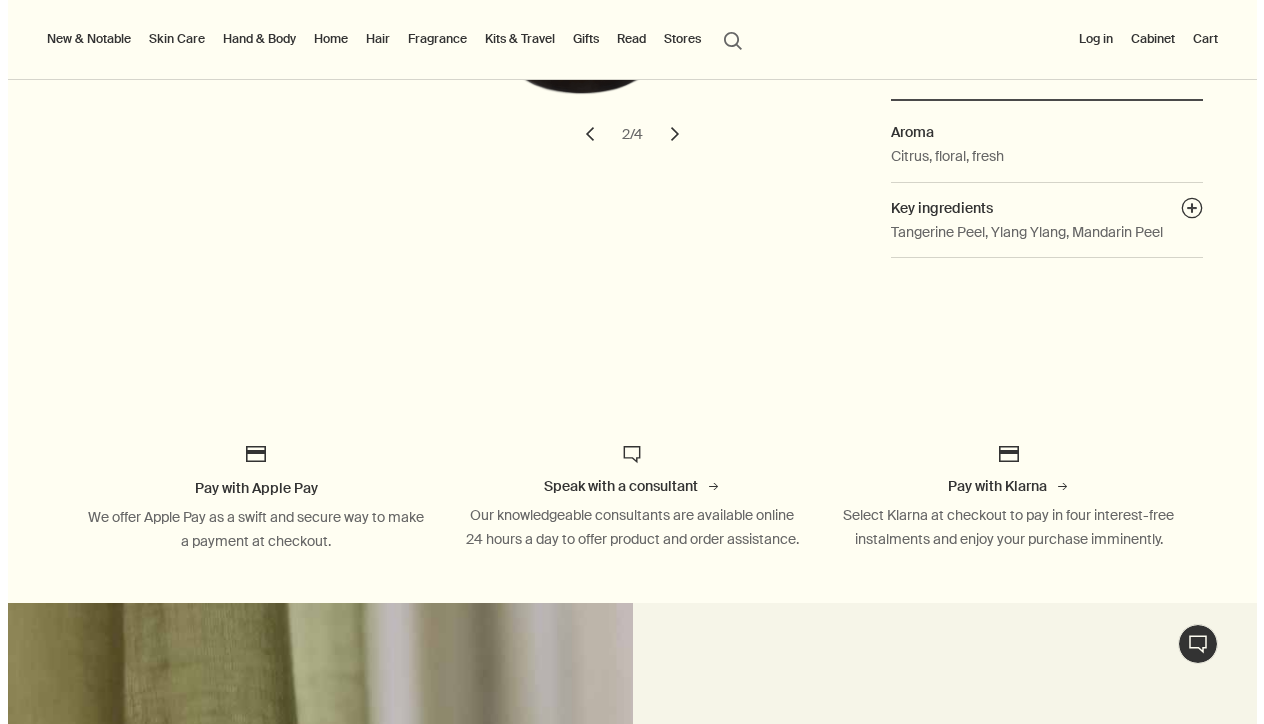scroll, scrollTop: 500, scrollLeft: 0, axis: vertical 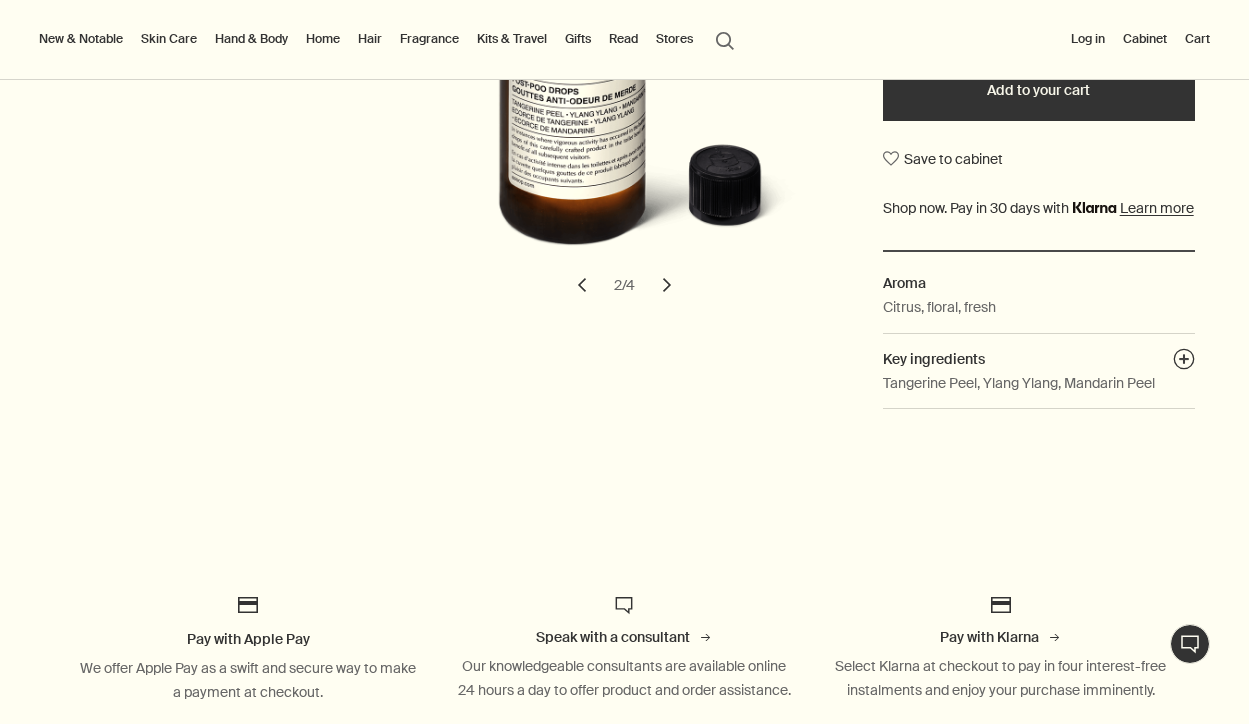 click on "Fragrance" at bounding box center (429, 39) 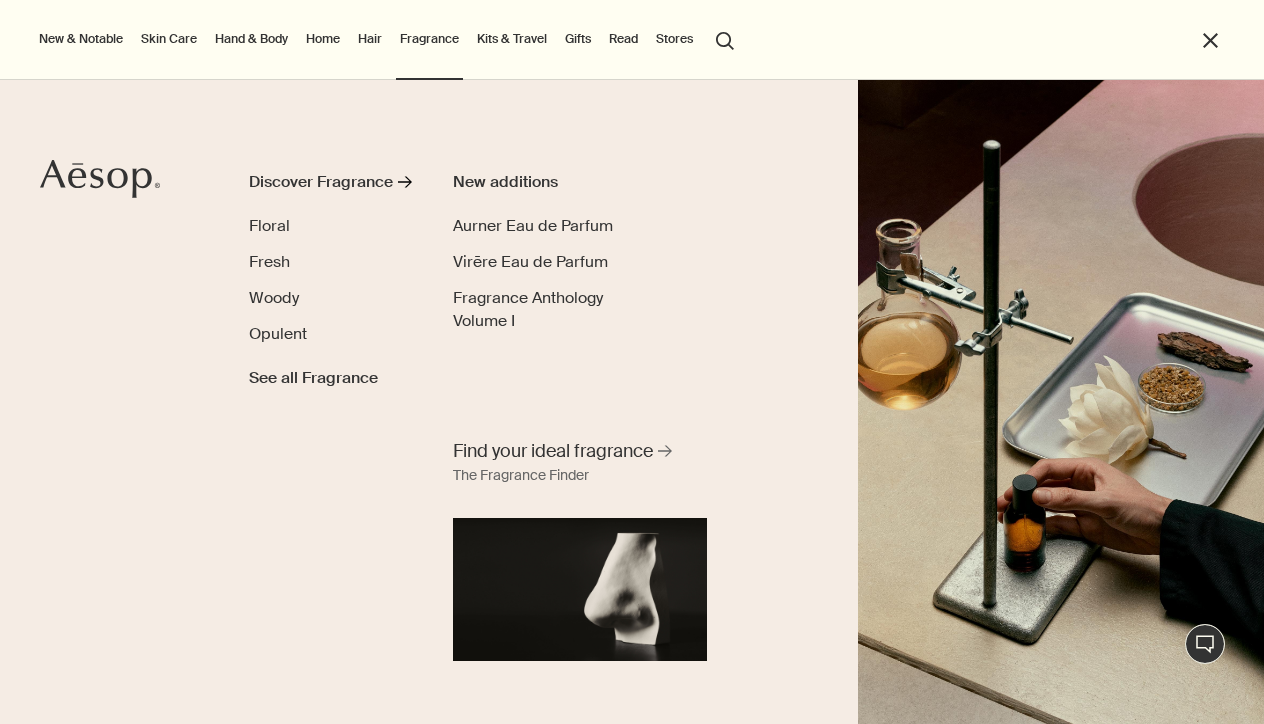 click on "Home" at bounding box center [323, 39] 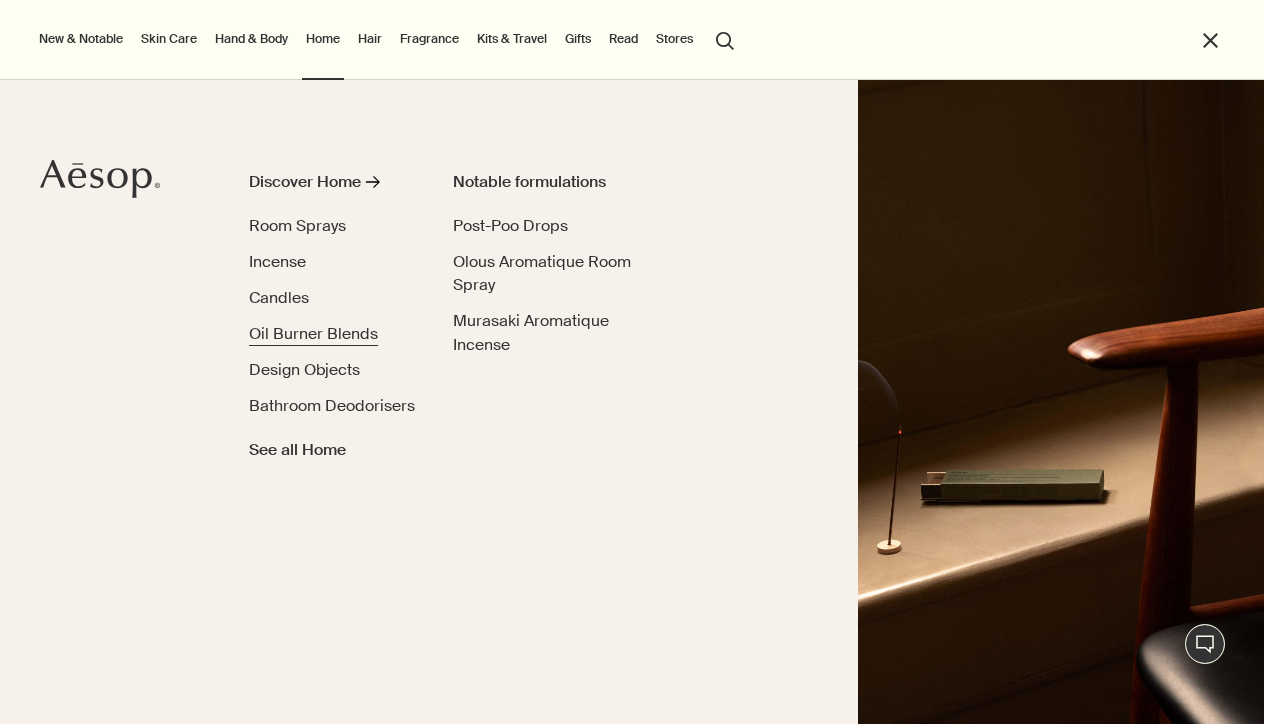 click on "Oil Burner Blends" at bounding box center [313, 333] 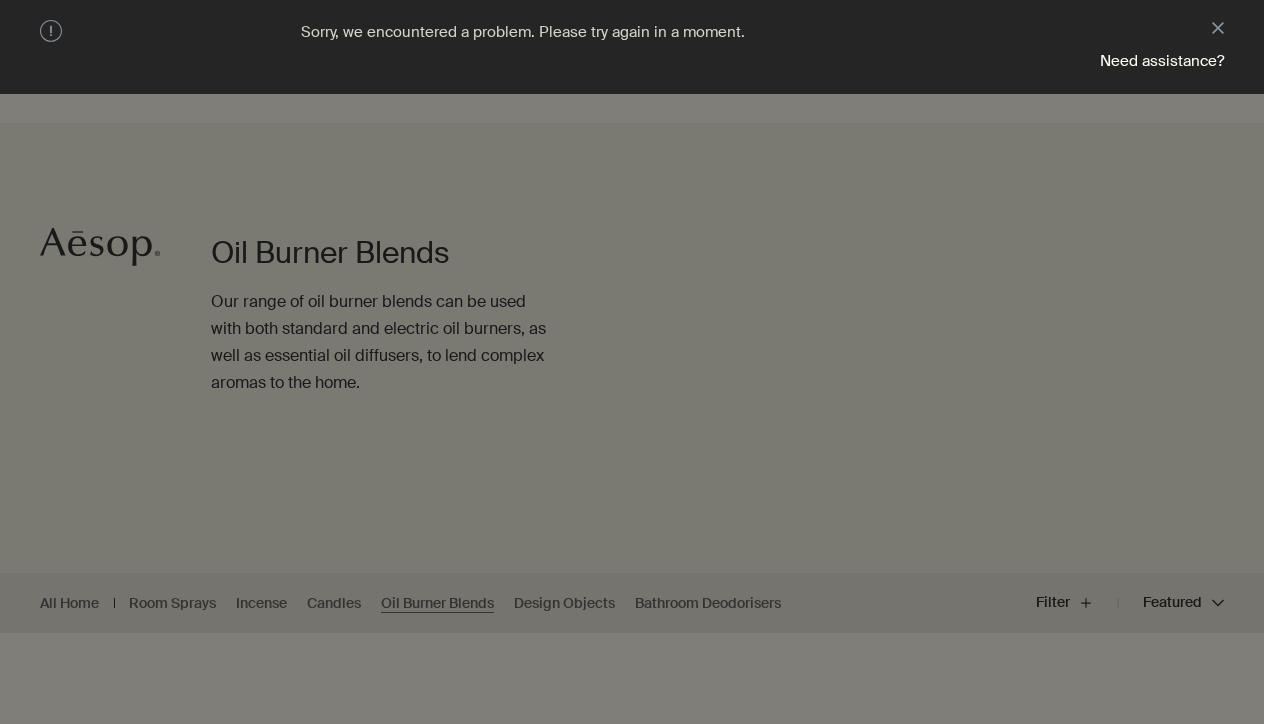 scroll, scrollTop: 0, scrollLeft: 0, axis: both 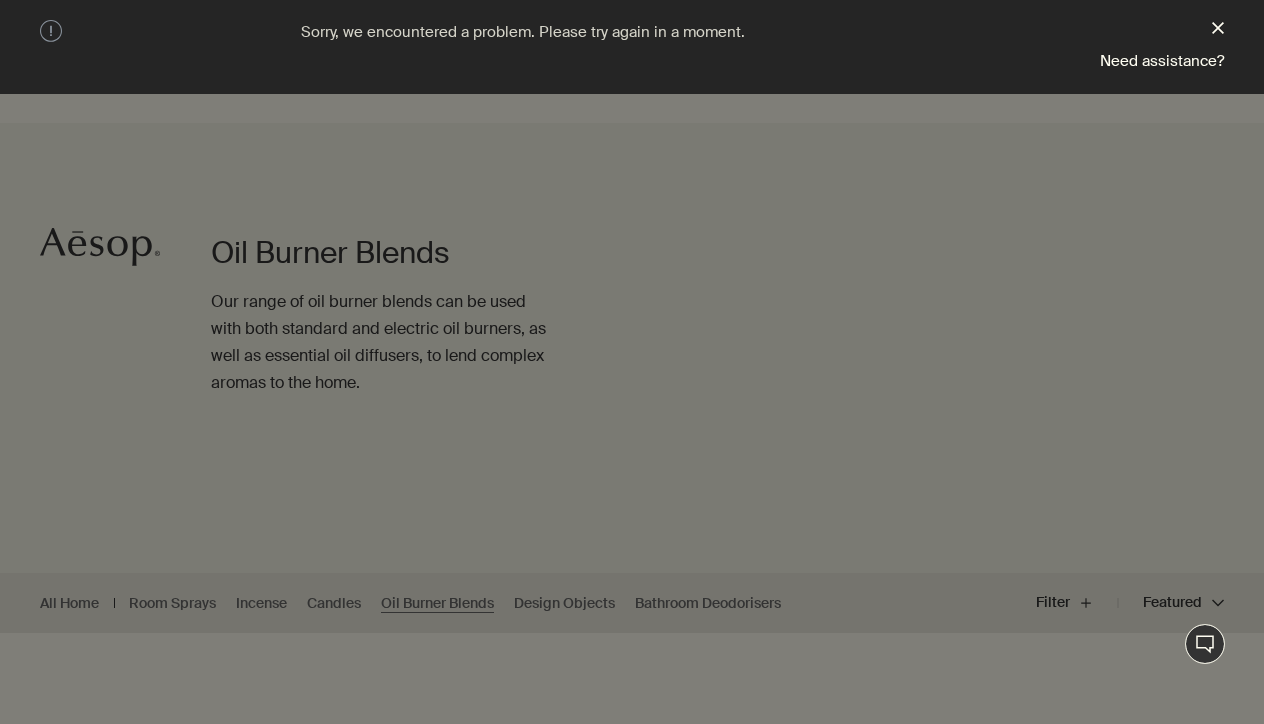 click on "close" at bounding box center (1218, 30) 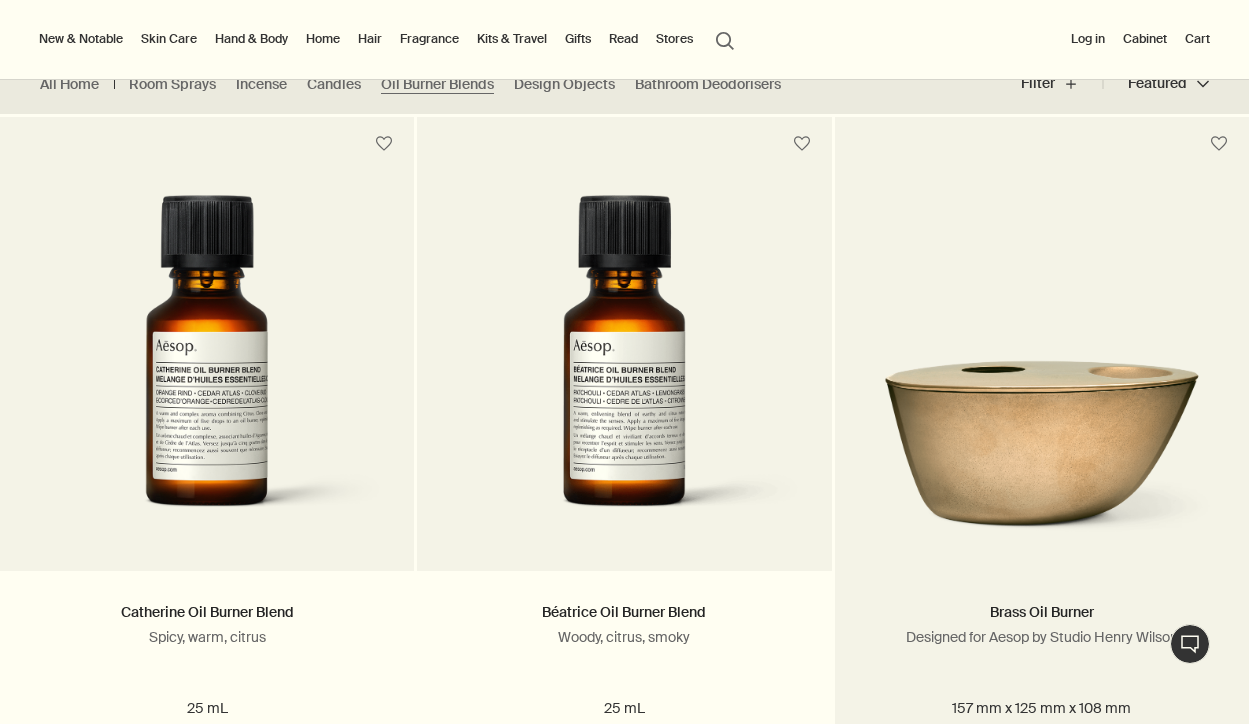scroll, scrollTop: 300, scrollLeft: 0, axis: vertical 